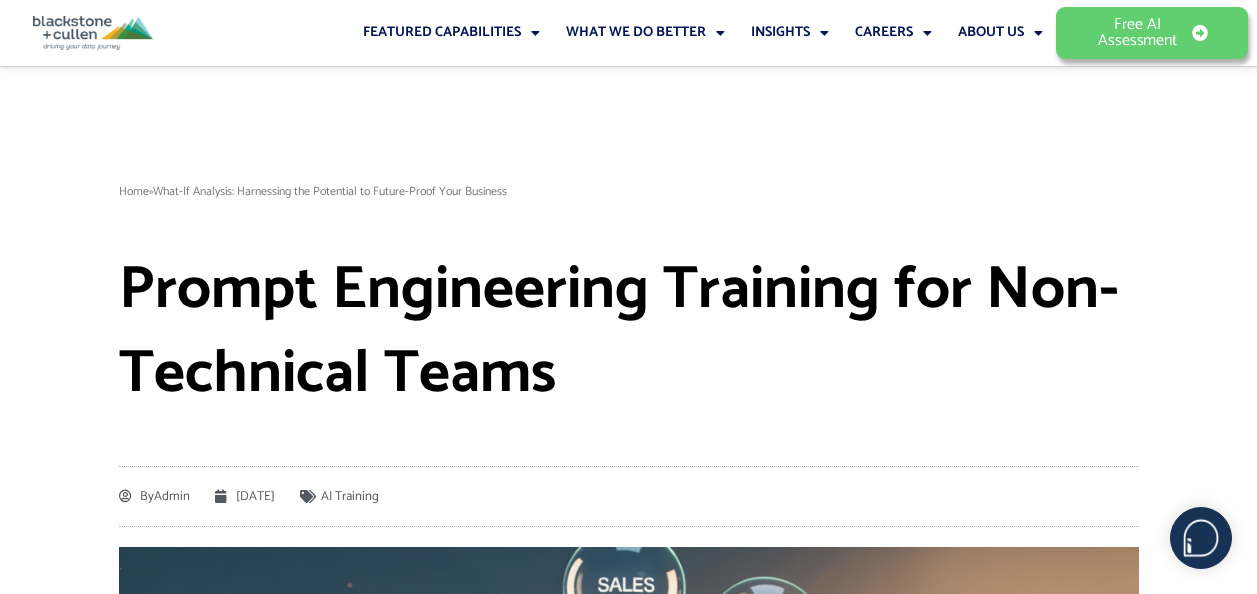 scroll, scrollTop: 0, scrollLeft: 0, axis: both 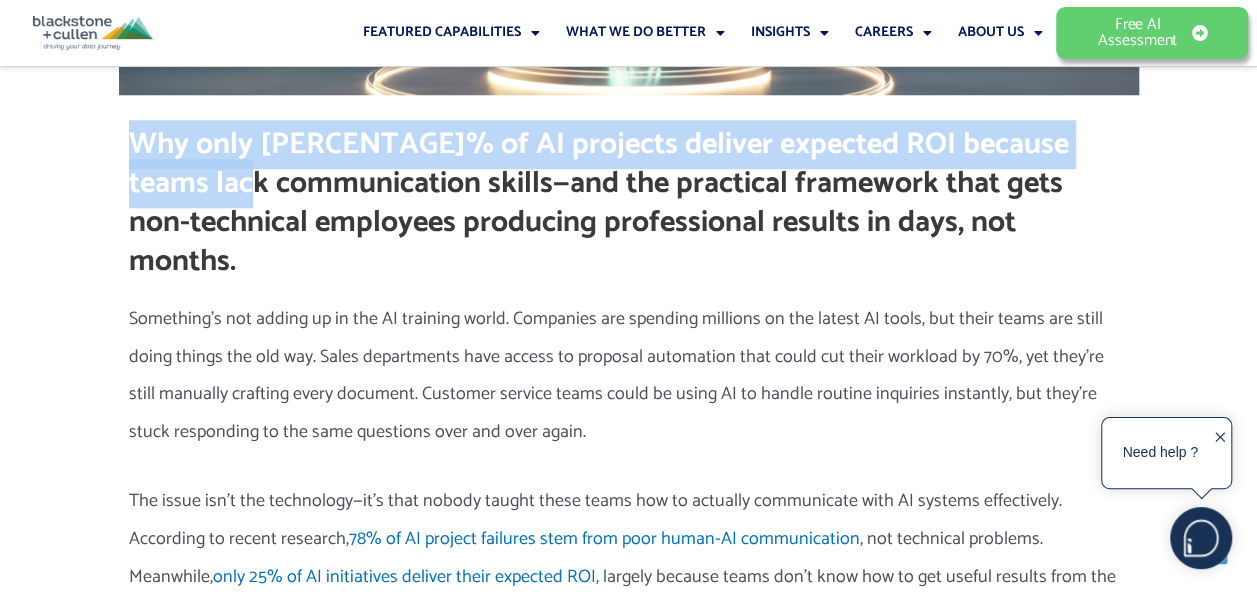 drag, startPoint x: 98, startPoint y: 155, endPoint x: 276, endPoint y: 204, distance: 184.62123 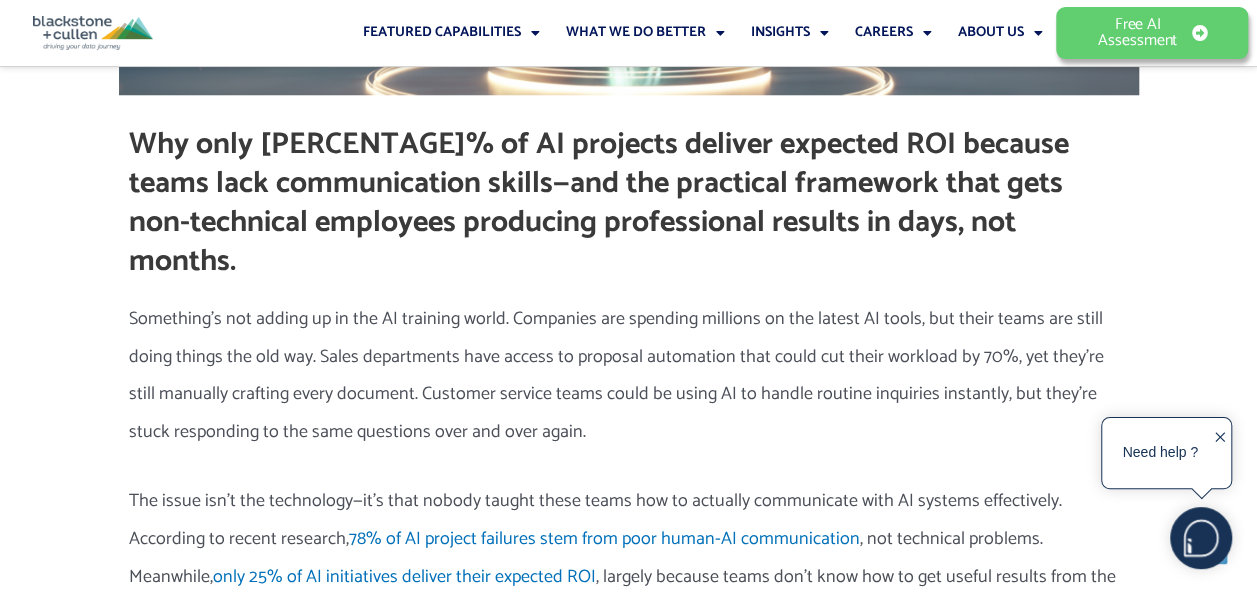 drag, startPoint x: 276, startPoint y: 204, endPoint x: 474, endPoint y: 307, distance: 223.18826 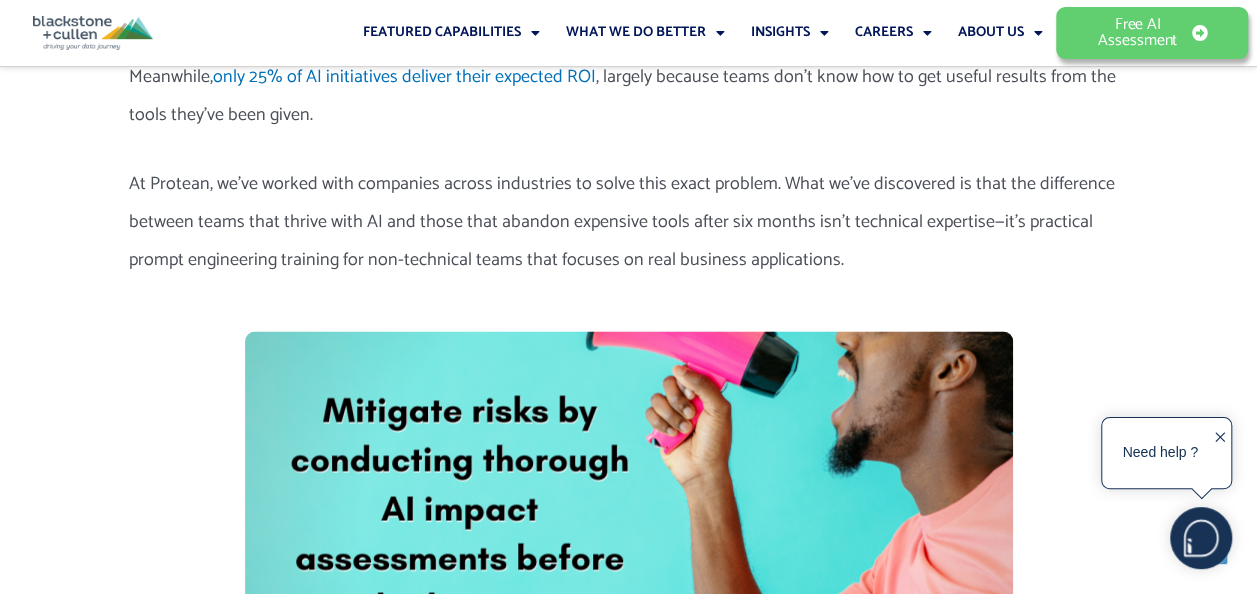 scroll, scrollTop: 2000, scrollLeft: 0, axis: vertical 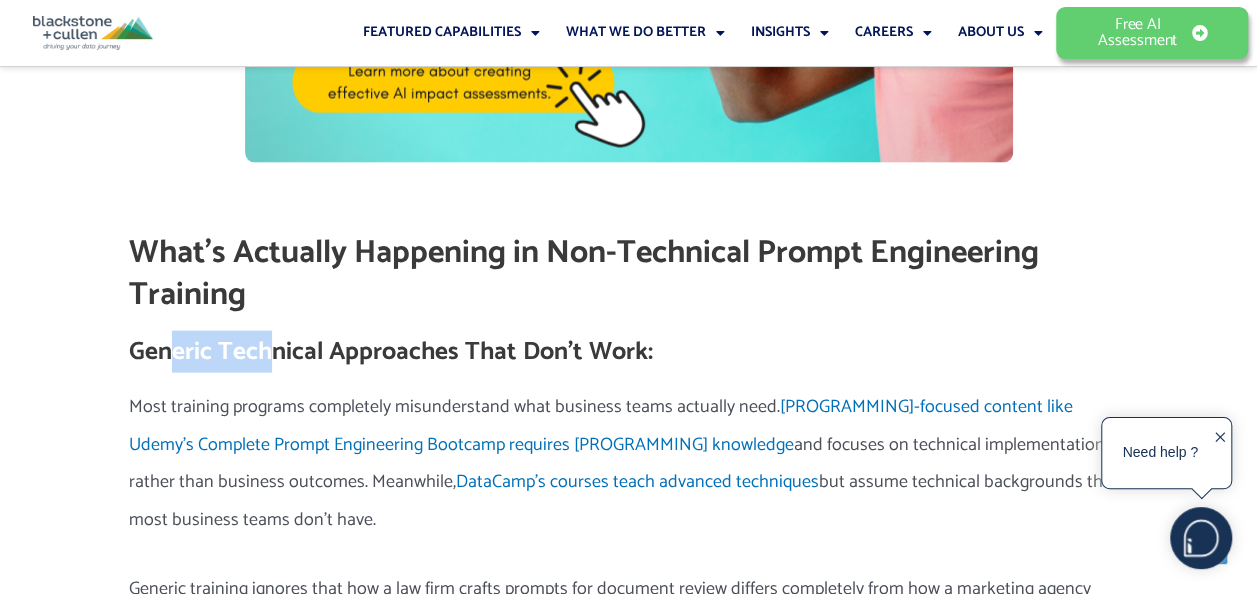 drag, startPoint x: 175, startPoint y: 306, endPoint x: 280, endPoint y: 308, distance: 105.01904 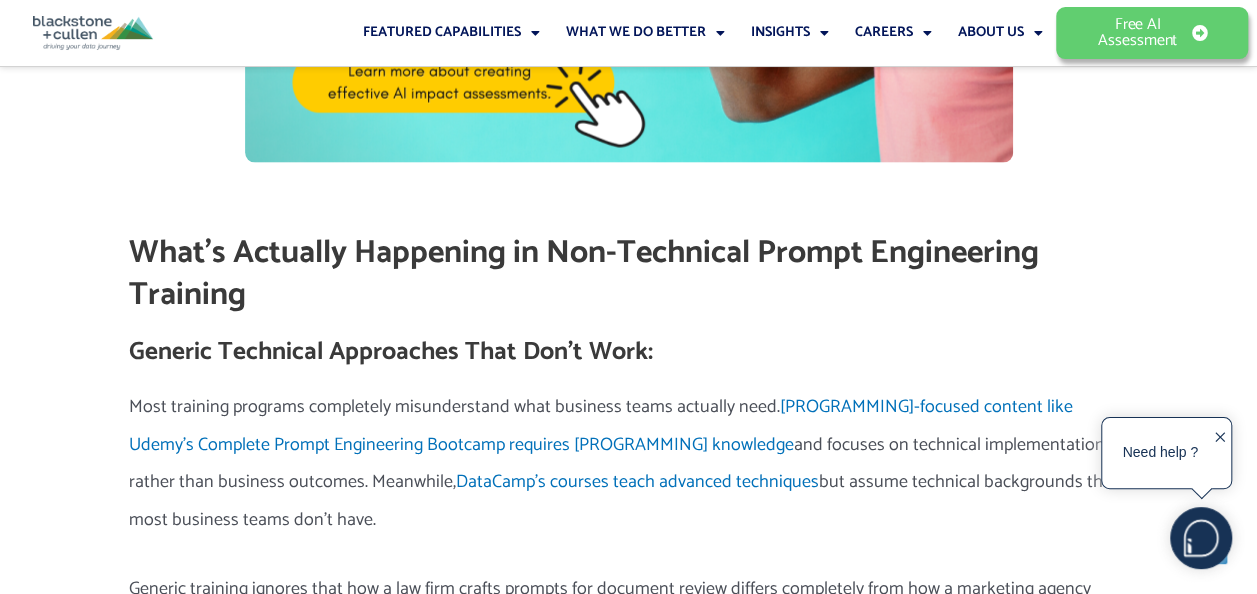 drag, startPoint x: 280, startPoint y: 308, endPoint x: 489, endPoint y: 320, distance: 209.34421 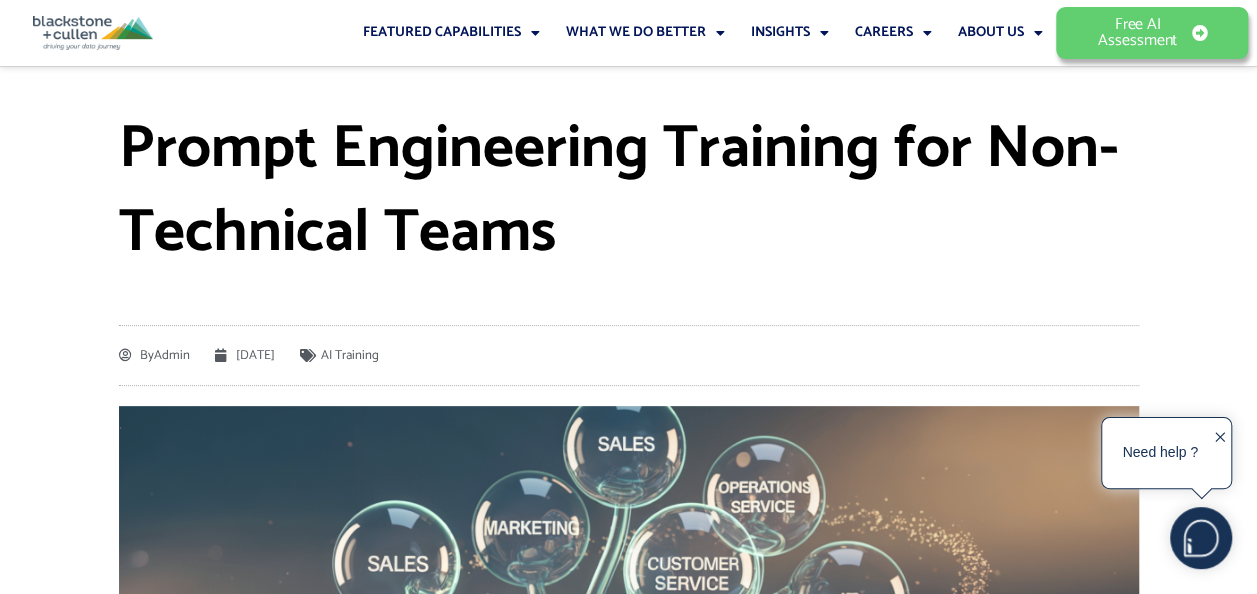 scroll, scrollTop: 0, scrollLeft: 0, axis: both 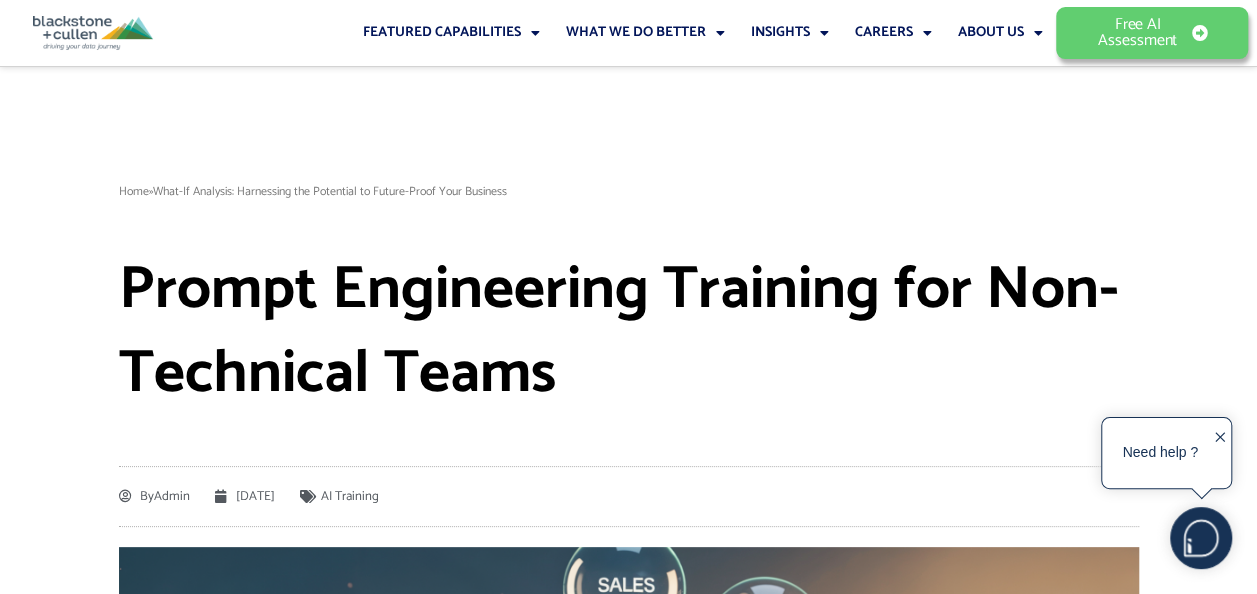 click on "Prompt Engineering Training for Non-Technical Teams" at bounding box center [629, 332] 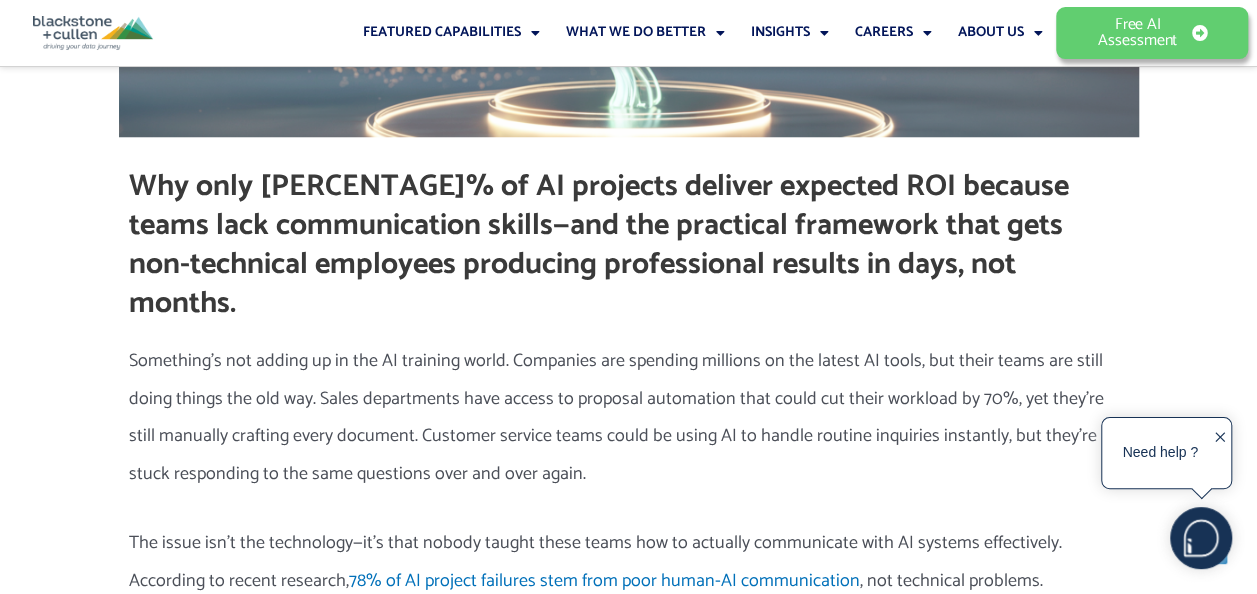 scroll, scrollTop: 900, scrollLeft: 0, axis: vertical 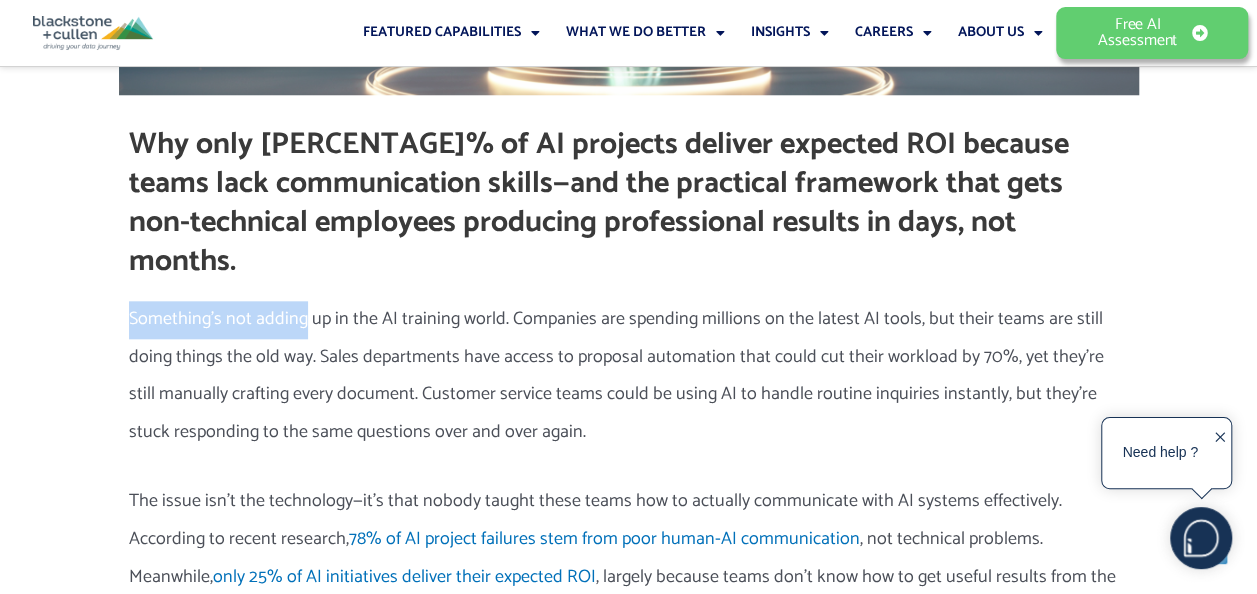 drag, startPoint x: 129, startPoint y: 282, endPoint x: 302, endPoint y: 274, distance: 173.18488 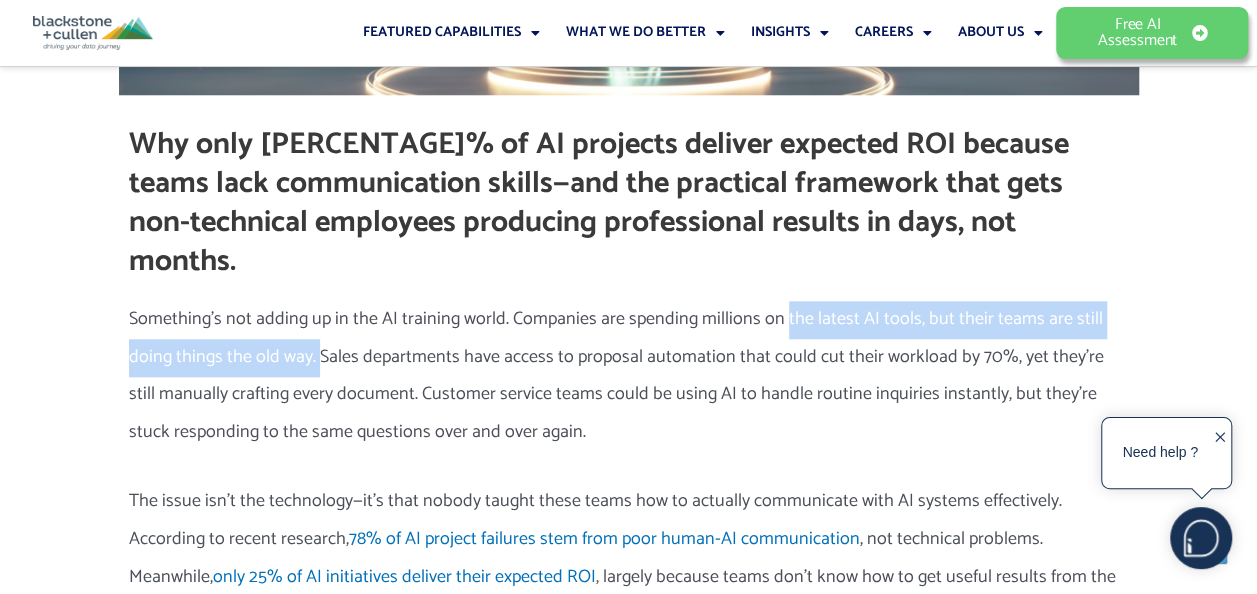 drag, startPoint x: 320, startPoint y: 318, endPoint x: 774, endPoint y: 290, distance: 454.8626 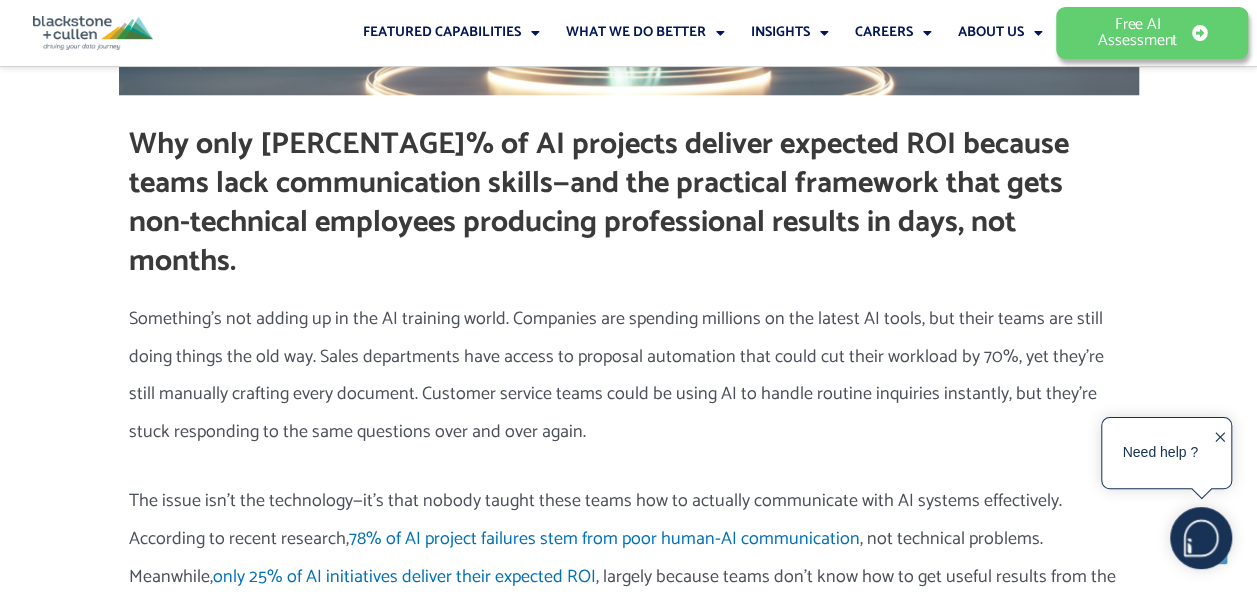 drag, startPoint x: 774, startPoint y: 290, endPoint x: 650, endPoint y: 318, distance: 127.12199 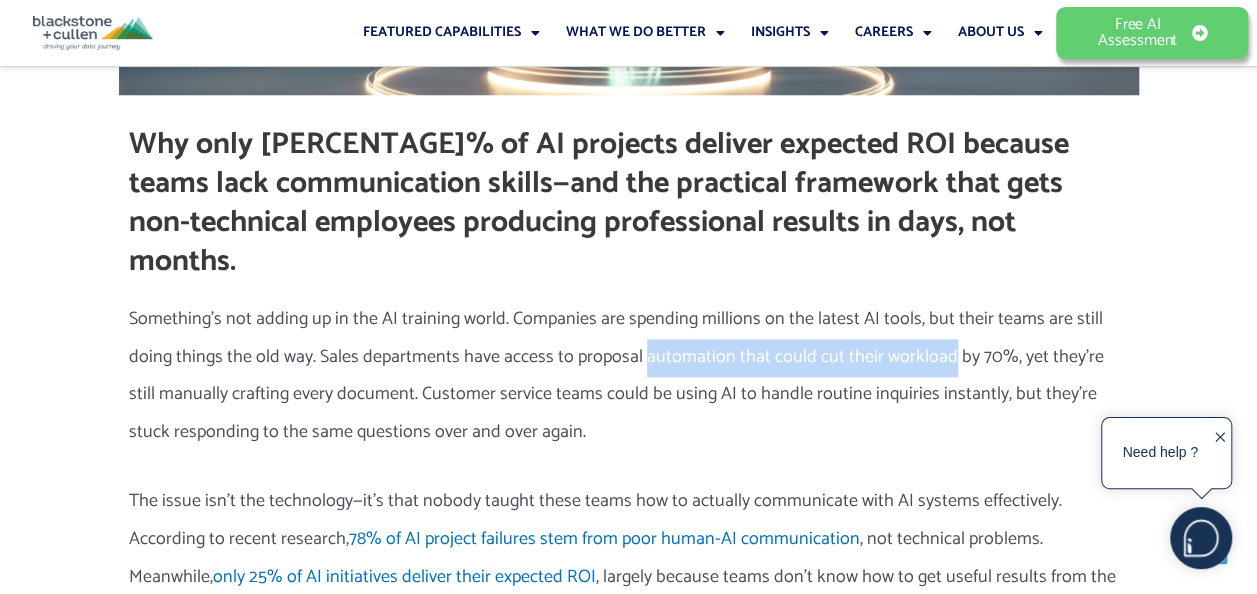 drag, startPoint x: 650, startPoint y: 318, endPoint x: 951, endPoint y: 311, distance: 301.0814 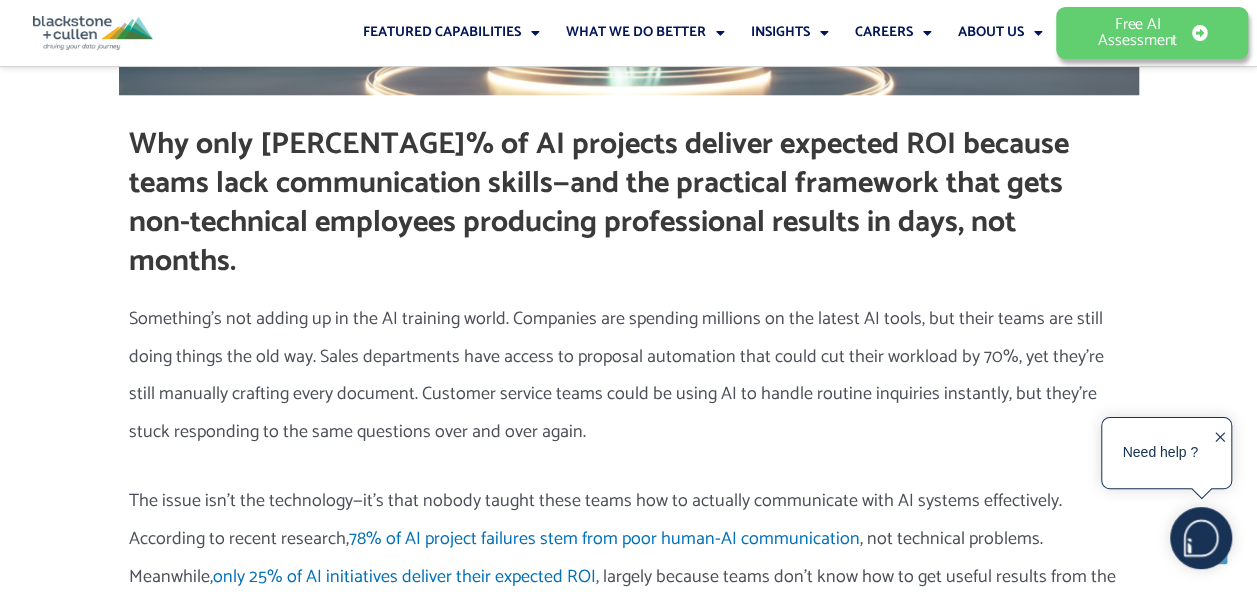 click on "Something’s not adding up in the AI training world. Companies are spending millions on the latest AI tools, but their teams are still doing things the old way. Sales departments have access to proposal automation that could cut their workload by 70%, yet they’re still manually crafting every document. Customer service teams could be using AI to handle routine inquiries instantly, but they’re stuck responding to the same questions over and over again." at bounding box center [629, 376] 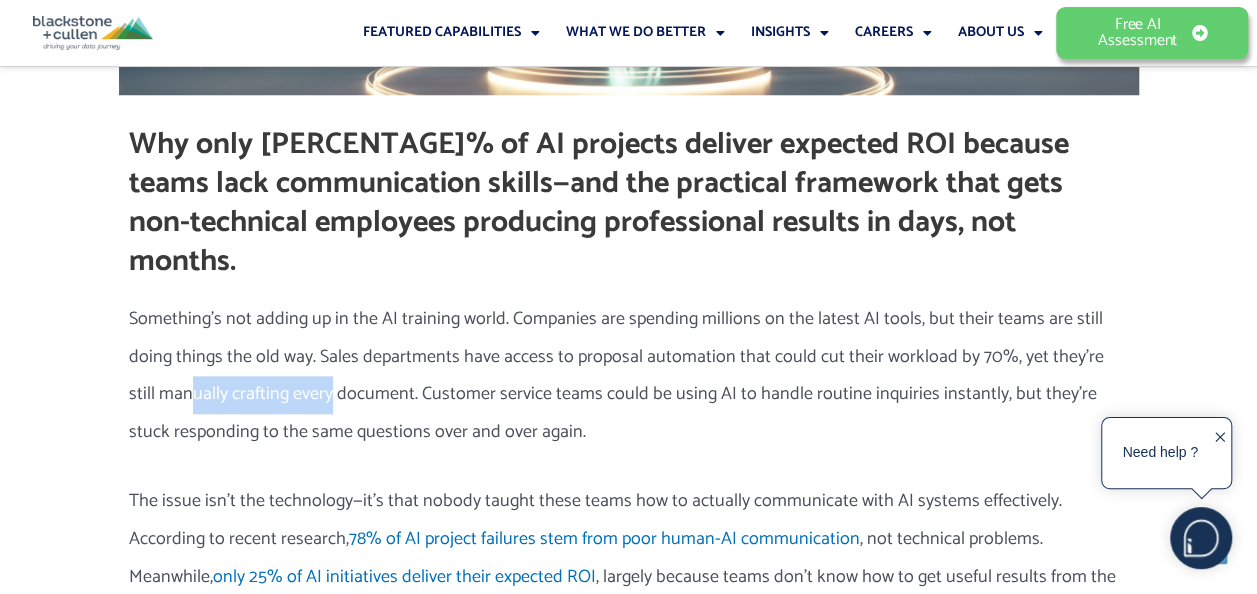 drag, startPoint x: 160, startPoint y: 358, endPoint x: 304, endPoint y: 356, distance: 144.01389 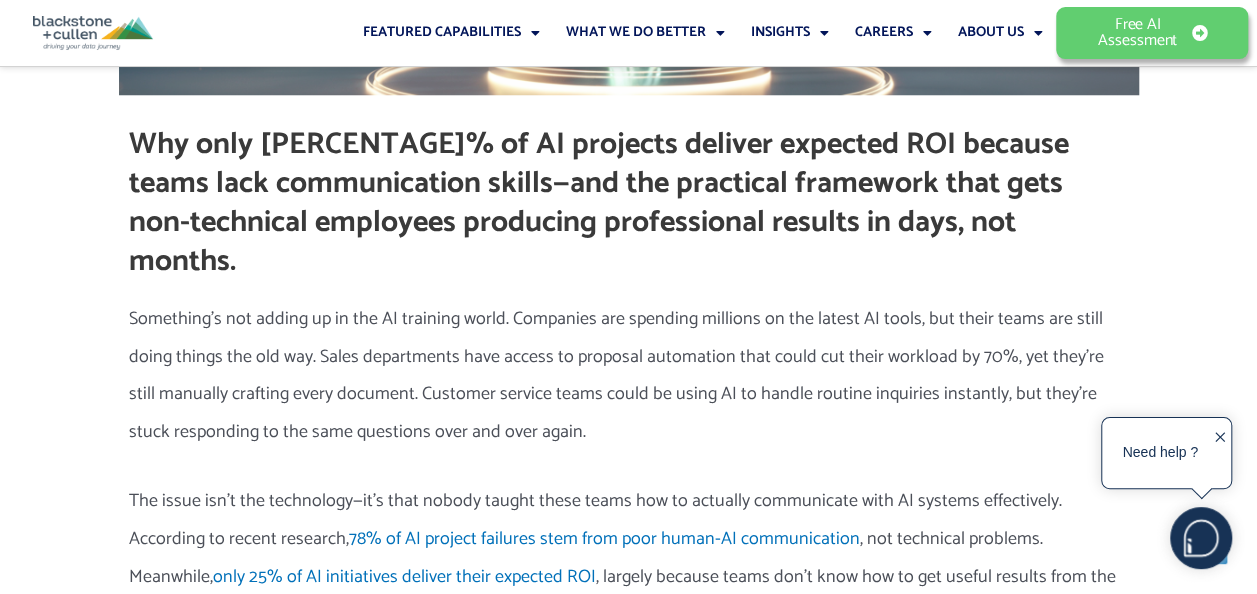 drag, startPoint x: 304, startPoint y: 356, endPoint x: 439, endPoint y: 349, distance: 135.18137 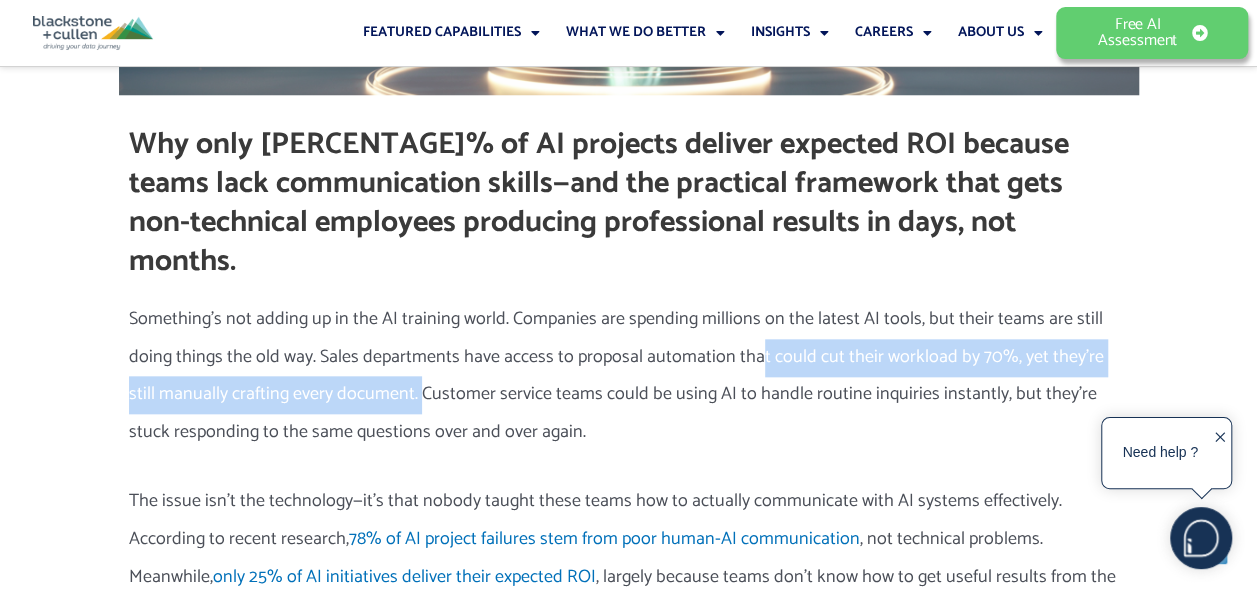 drag, startPoint x: 389, startPoint y: 352, endPoint x: 756, endPoint y: 308, distance: 369.6282 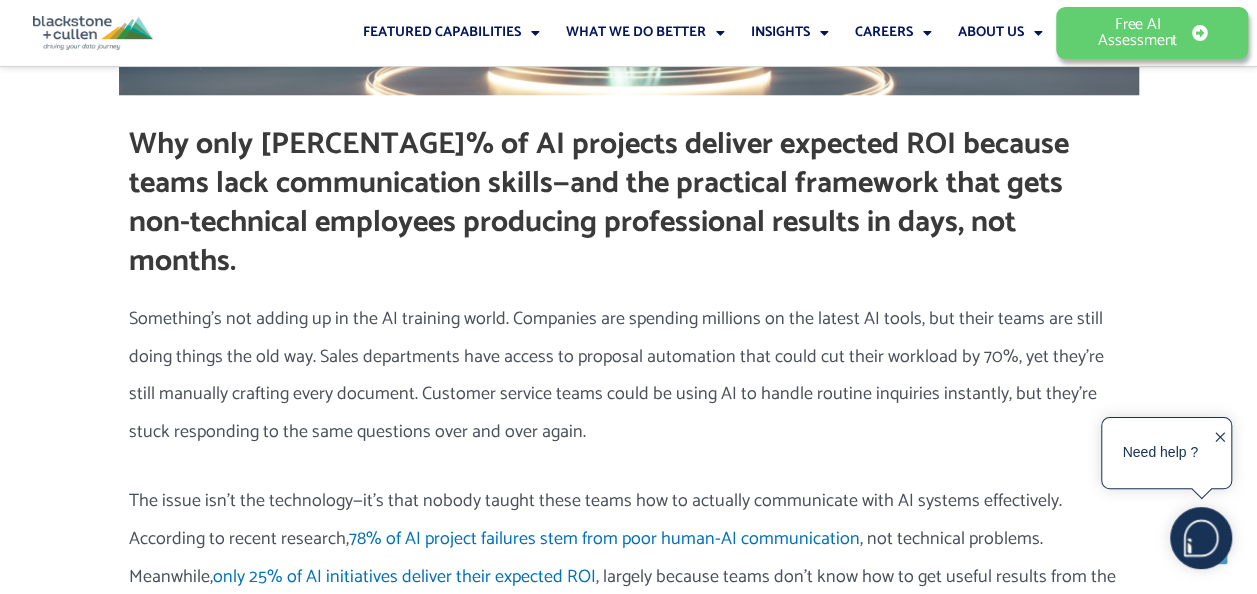 click on "Something’s not adding up in the AI training world. Companies are spending millions on the latest AI tools, but their teams are still doing things the old way. Sales departments have access to proposal automation that could cut their workload by 70%, yet they’re still manually crafting every document. Customer service teams could be using AI to handle routine inquiries instantly, but they’re stuck responding to the same questions over and over again." at bounding box center (629, 376) 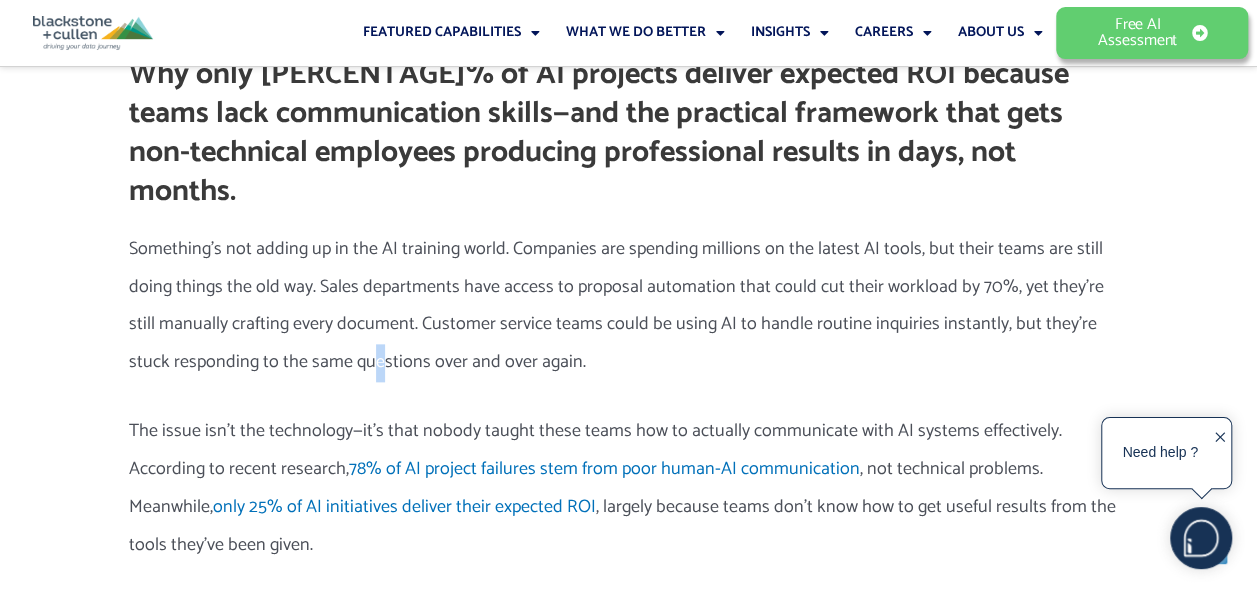 scroll, scrollTop: 1000, scrollLeft: 0, axis: vertical 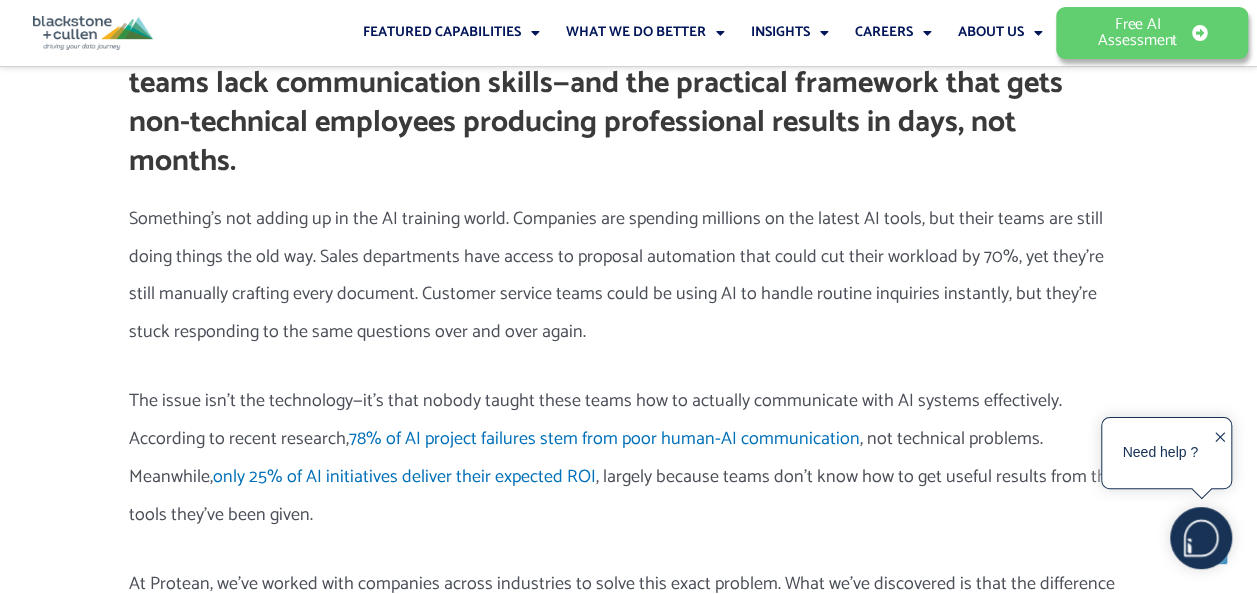 click on "The issue isn’t the technology—it’s that nobody taught these teams how to actually communicate with AI systems effectively. According to recent research,  78% of AI project failures stem from poor human-AI communication , not technical problems. Meanwhile,  only 25% of AI initiatives deliver their expected ROI , largely because teams don’t know how to get useful results from the tools they’ve been given." at bounding box center [629, 458] 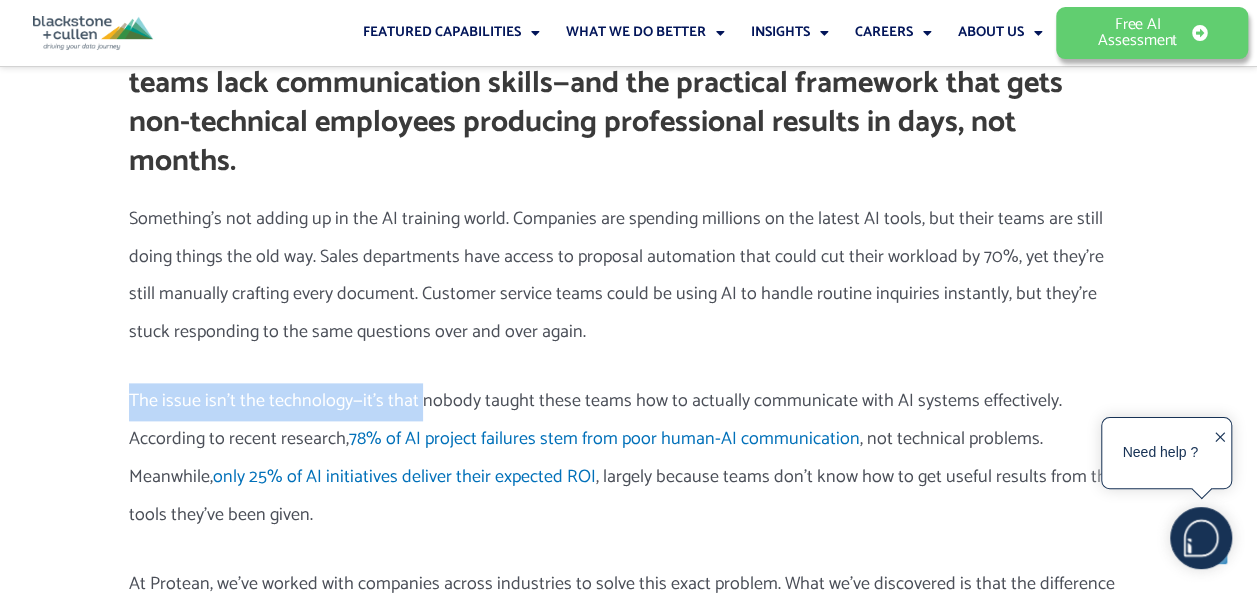 drag, startPoint x: 131, startPoint y: 362, endPoint x: 419, endPoint y: 368, distance: 288.0625 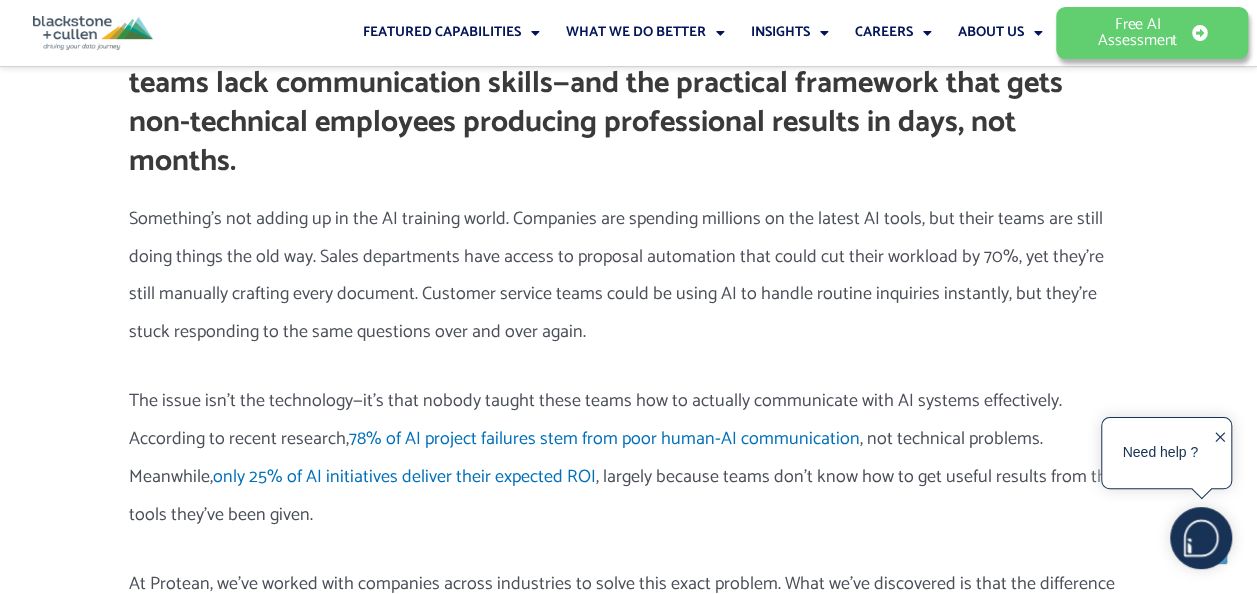 drag, startPoint x: 419, startPoint y: 368, endPoint x: 565, endPoint y: 364, distance: 146.05478 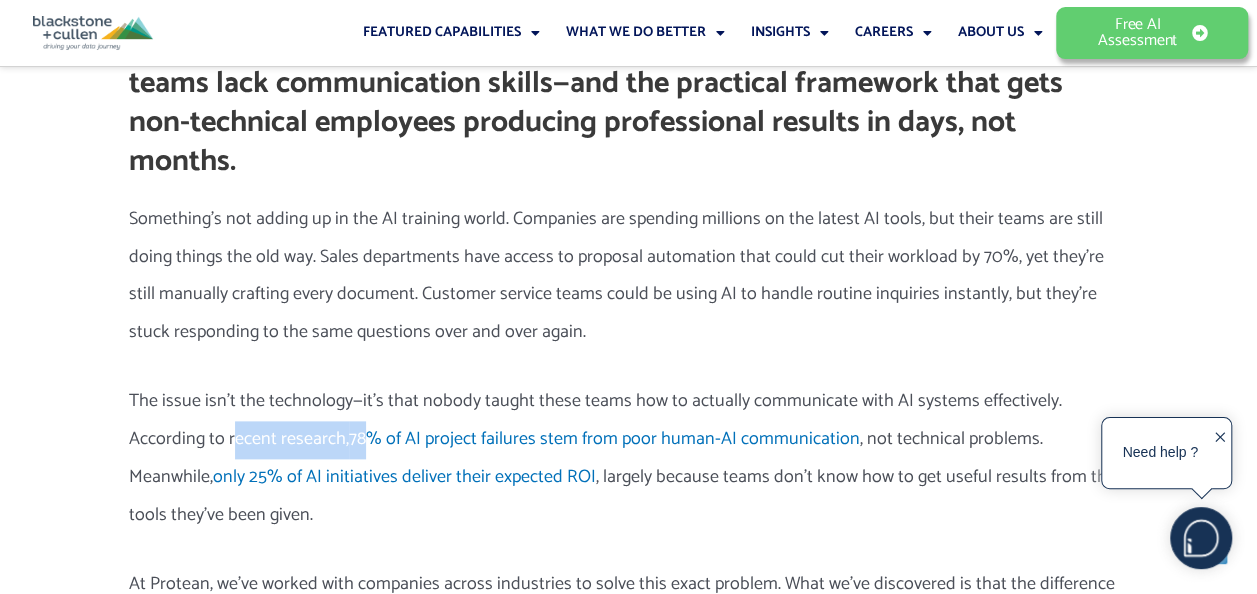 drag, startPoint x: 154, startPoint y: 395, endPoint x: 288, endPoint y: 416, distance: 135.63554 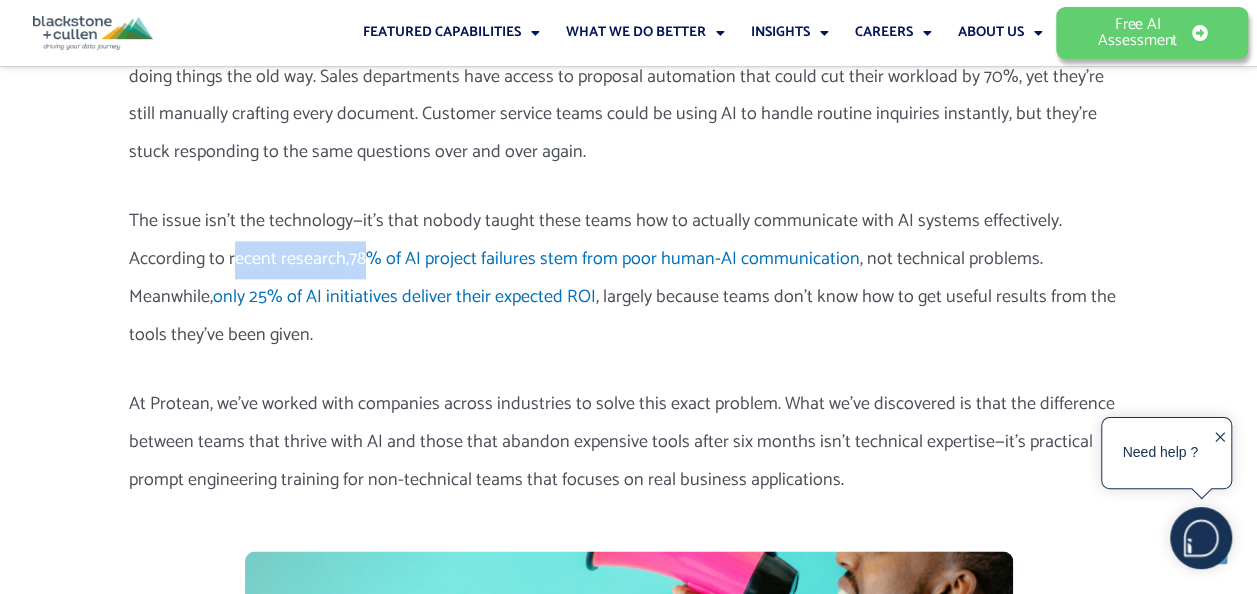 scroll, scrollTop: 1200, scrollLeft: 0, axis: vertical 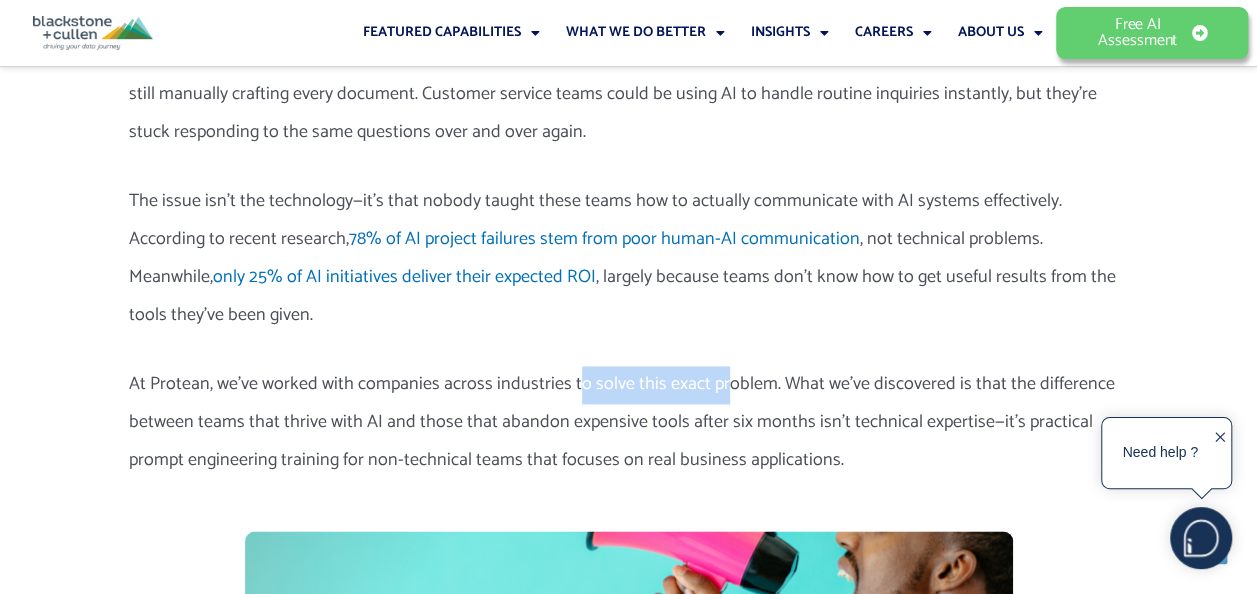 drag, startPoint x: 575, startPoint y: 355, endPoint x: 721, endPoint y: 350, distance: 146.08559 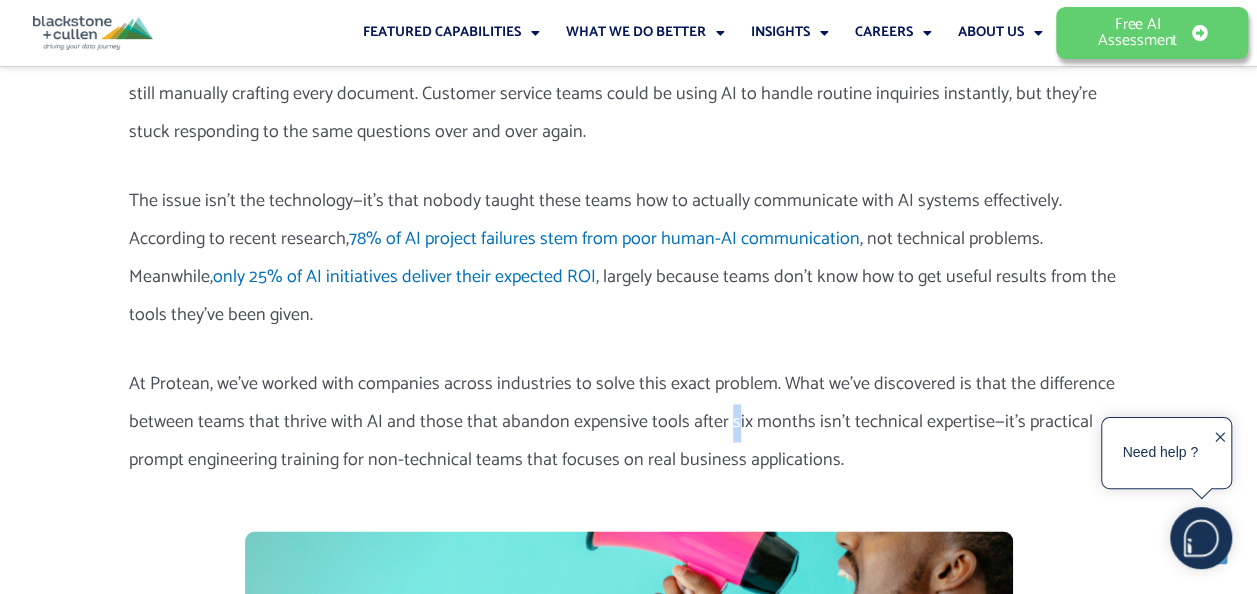 drag, startPoint x: 721, startPoint y: 350, endPoint x: 726, endPoint y: 382, distance: 32.38827 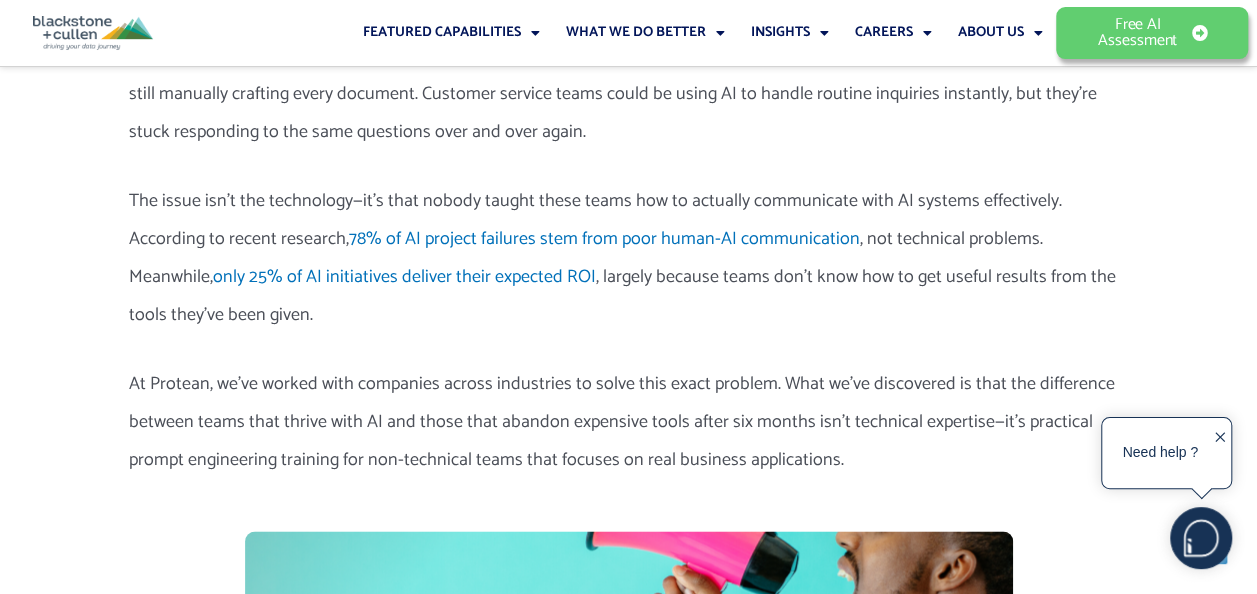 click on "At Protean, we’ve worked with companies across industries to solve this exact problem. What we’ve discovered is that the difference between teams that thrive with AI and those that abandon expensive tools after six months isn’t technical expertise—it’s practical prompt engineering training for non-technical teams that focuses on real business applications." at bounding box center (629, 422) 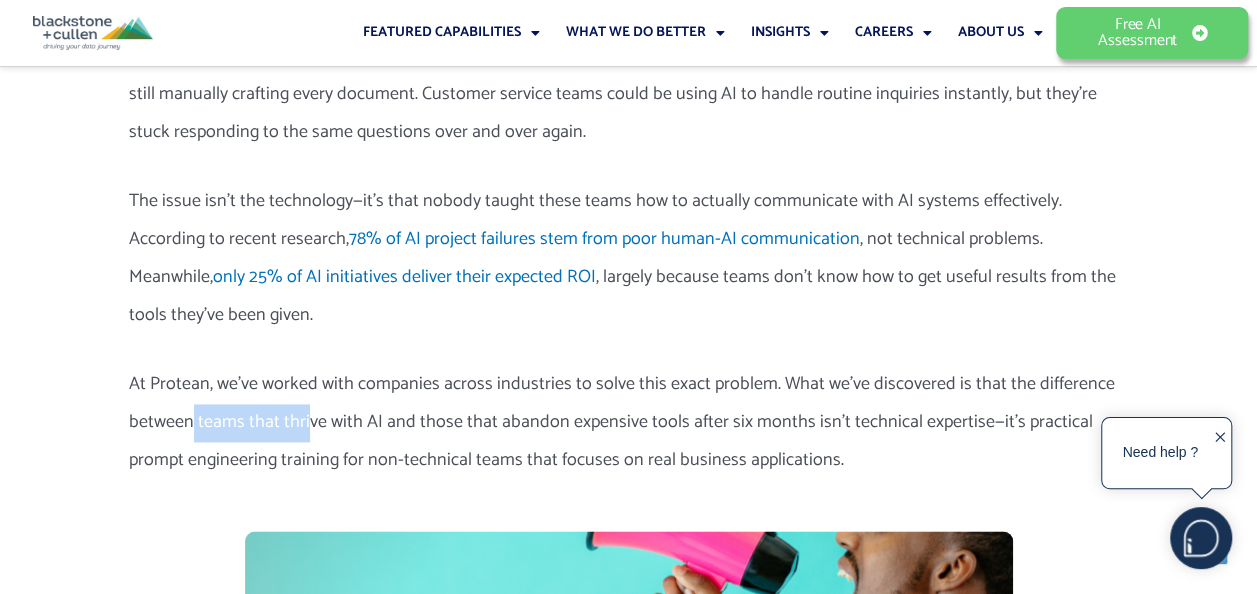 drag, startPoint x: 192, startPoint y: 384, endPoint x: 309, endPoint y: 373, distance: 117.51595 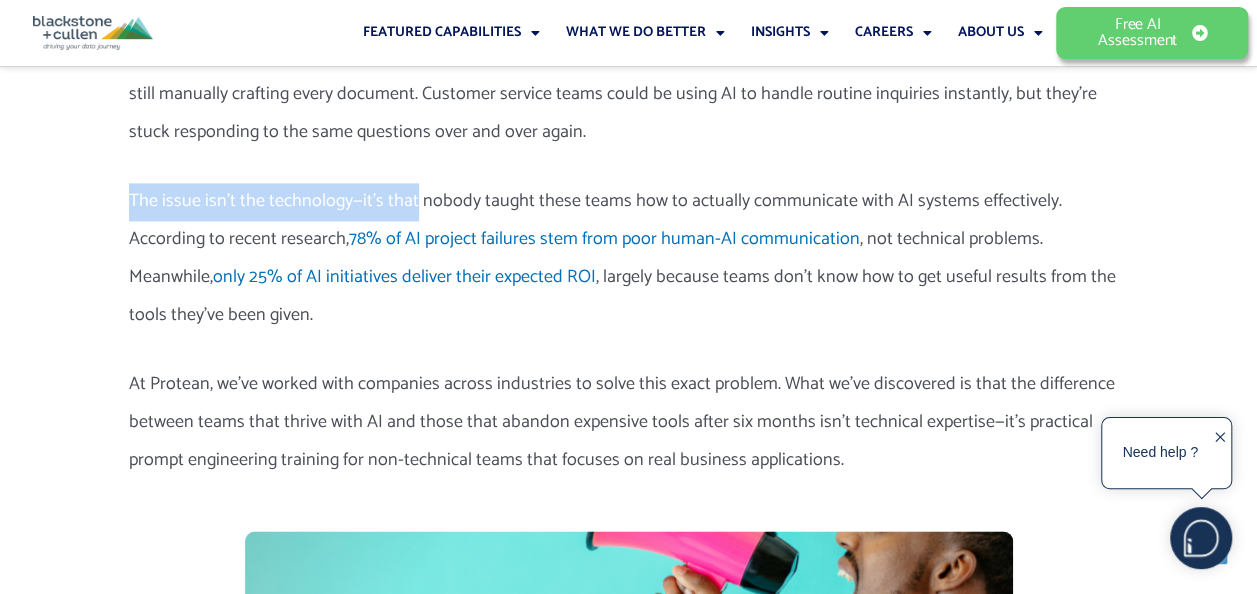 drag, startPoint x: 128, startPoint y: 150, endPoint x: 410, endPoint y: 142, distance: 282.11346 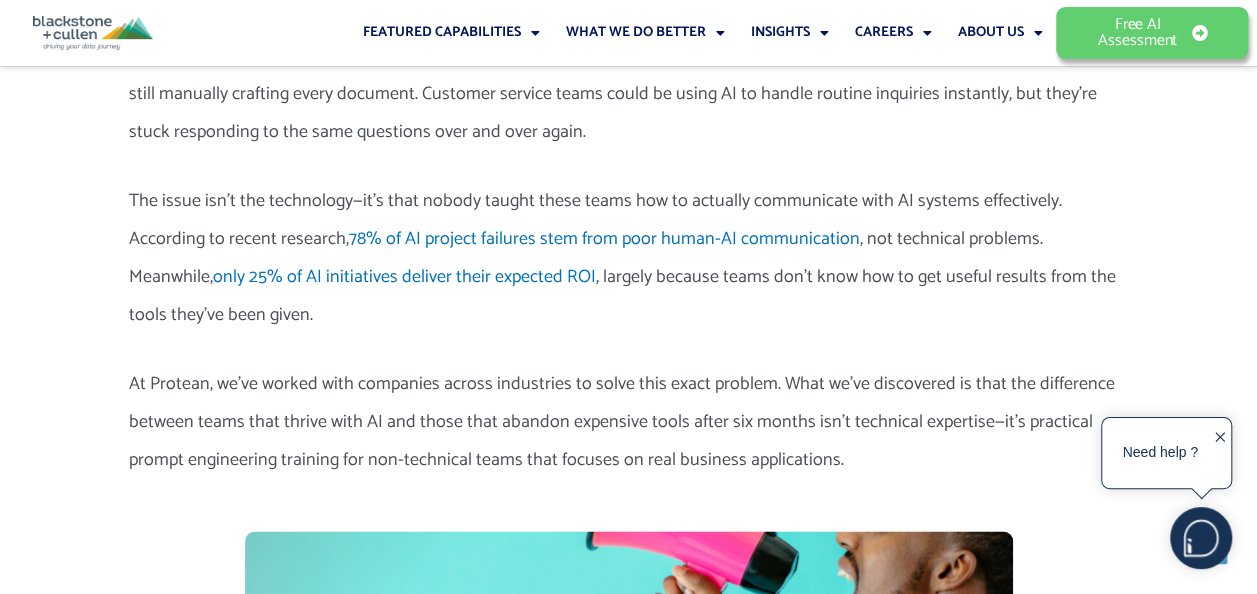 click on "The issue isn’t the technology—it’s that nobody taught these teams how to actually communicate with AI systems effectively. According to recent research,  78% of AI project failures stem from poor human-AI communication , not technical problems. Meanwhile,  only 25% of AI initiatives deliver their expected ROI , largely because teams don’t know how to get useful results from the tools they’ve been given." at bounding box center [629, 258] 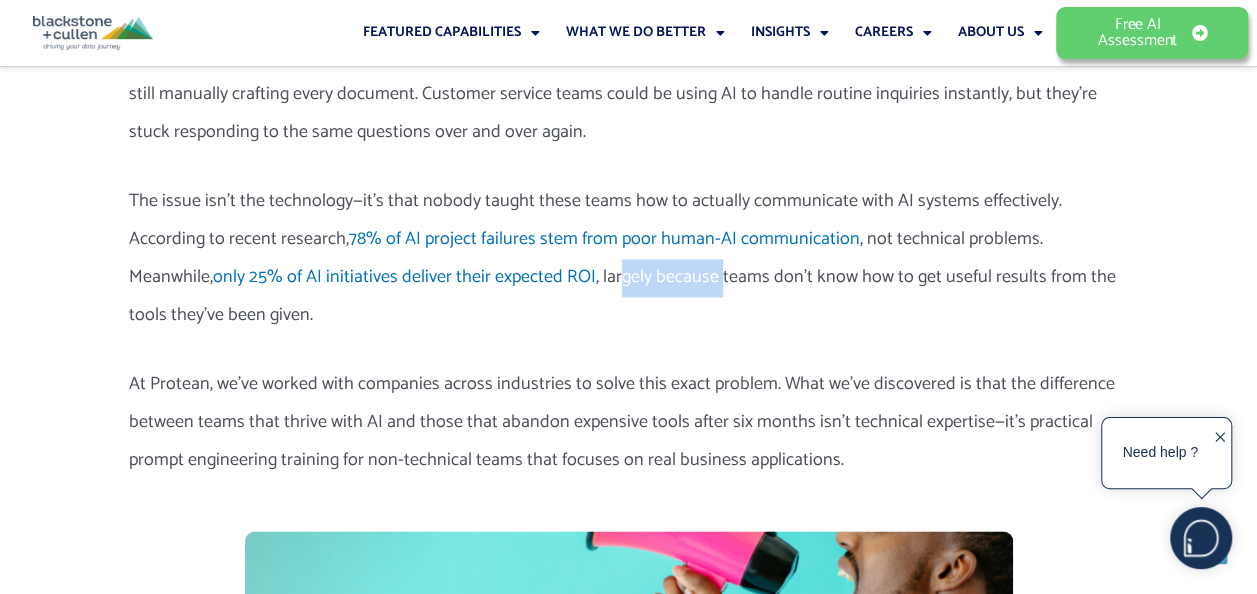 drag, startPoint x: 458, startPoint y: 244, endPoint x: 558, endPoint y: 246, distance: 100.02 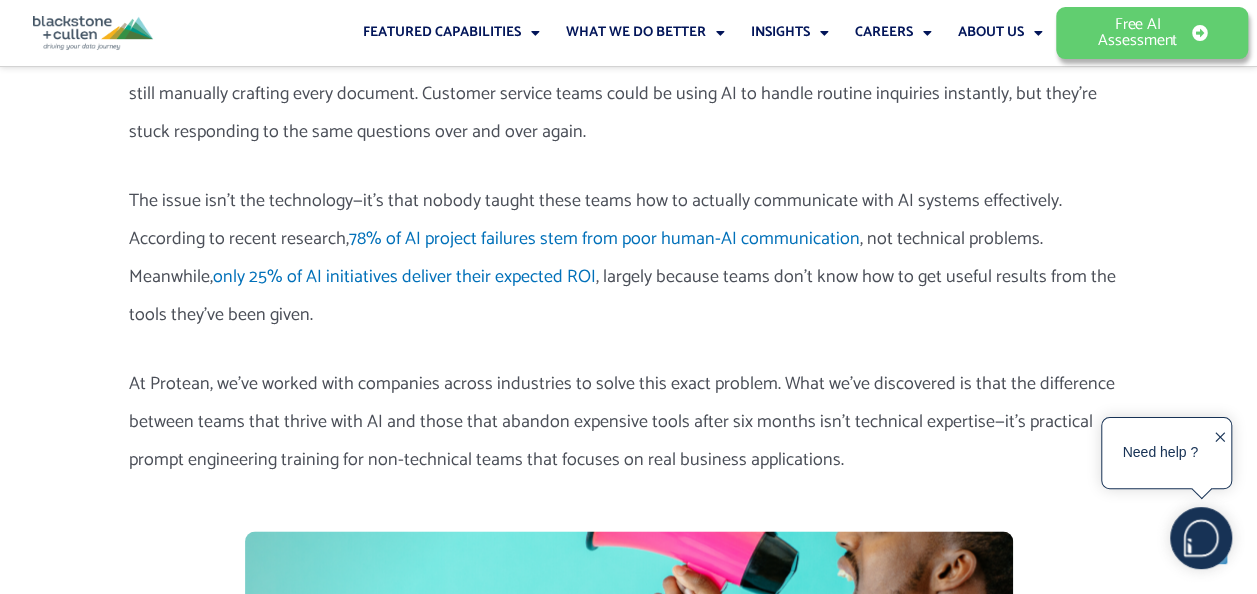 drag, startPoint x: 558, startPoint y: 246, endPoint x: 566, endPoint y: 304, distance: 58.549126 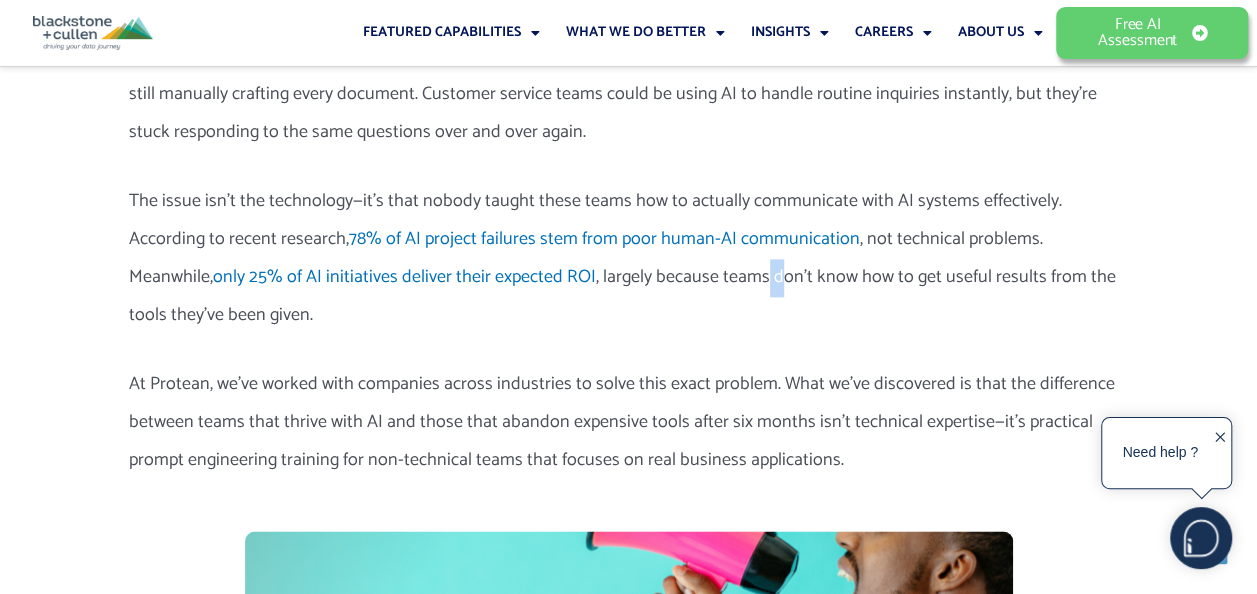 drag, startPoint x: 604, startPoint y: 234, endPoint x: 627, endPoint y: 267, distance: 40.22437 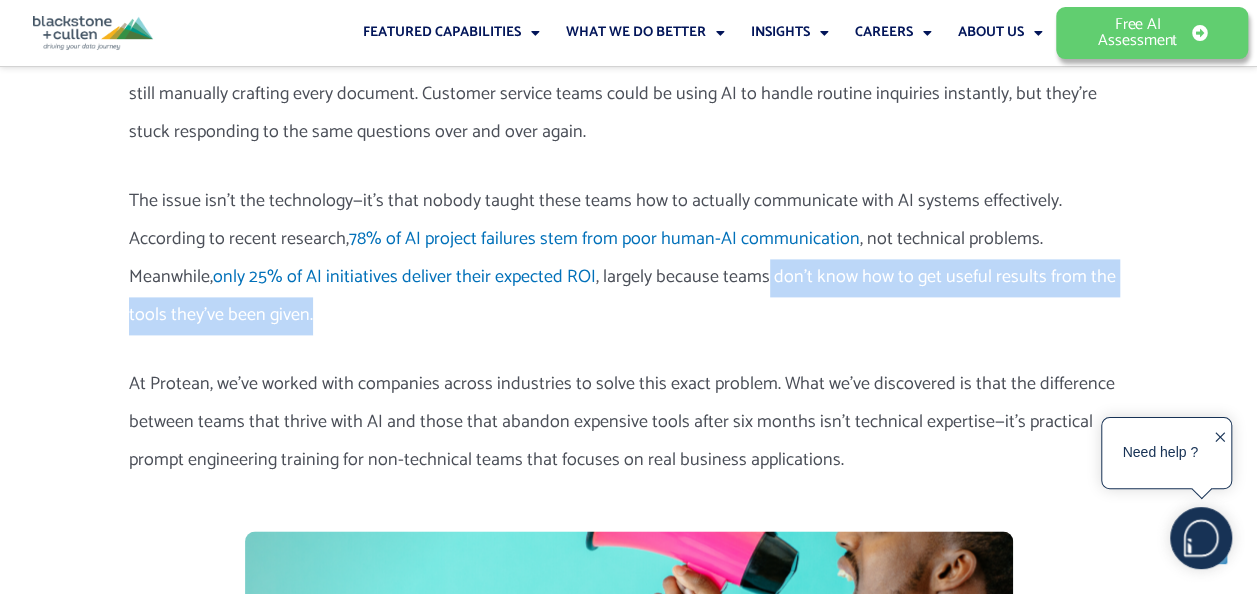 drag, startPoint x: 627, startPoint y: 267, endPoint x: 614, endPoint y: 274, distance: 14.764823 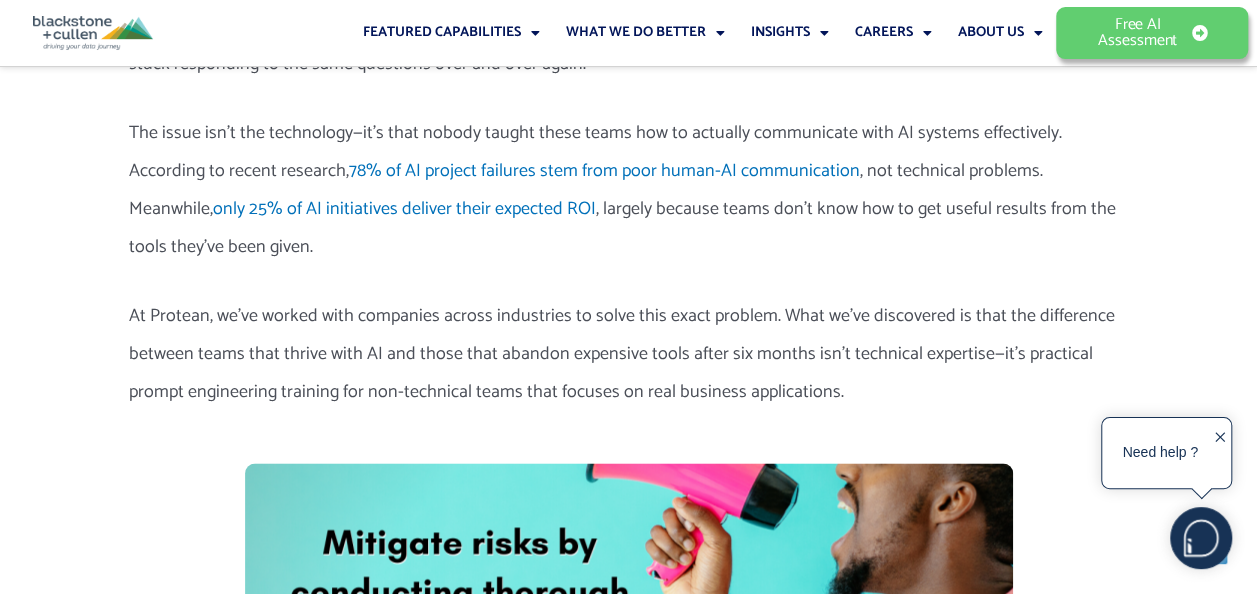 scroll, scrollTop: 1300, scrollLeft: 0, axis: vertical 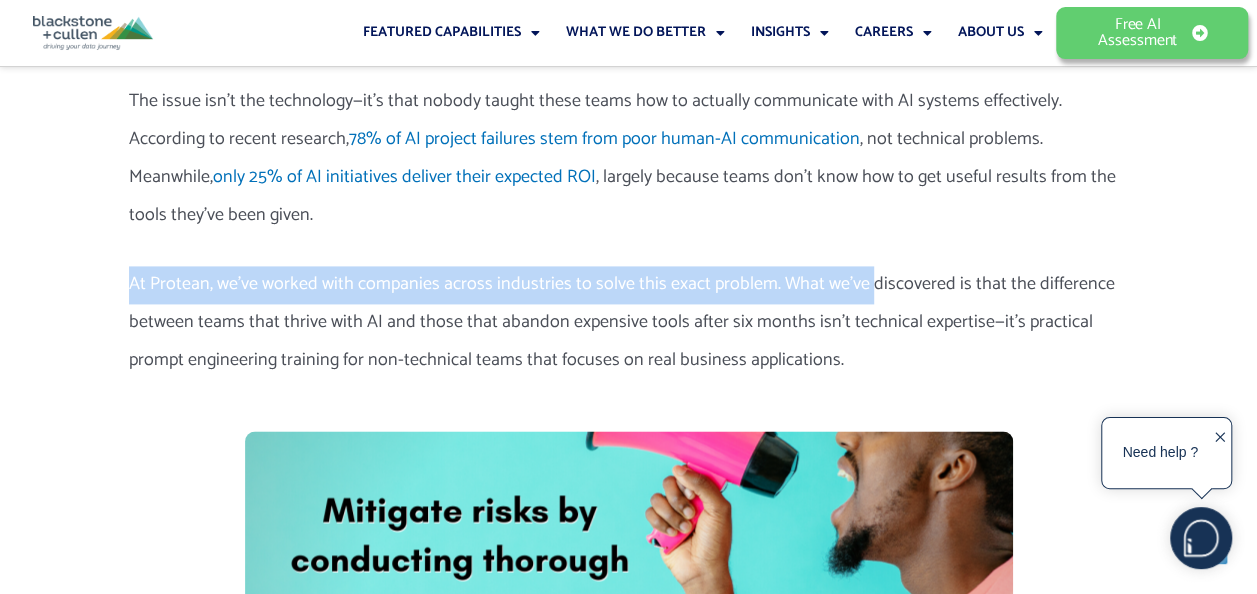 drag, startPoint x: 117, startPoint y: 239, endPoint x: 864, endPoint y: 213, distance: 747.45233 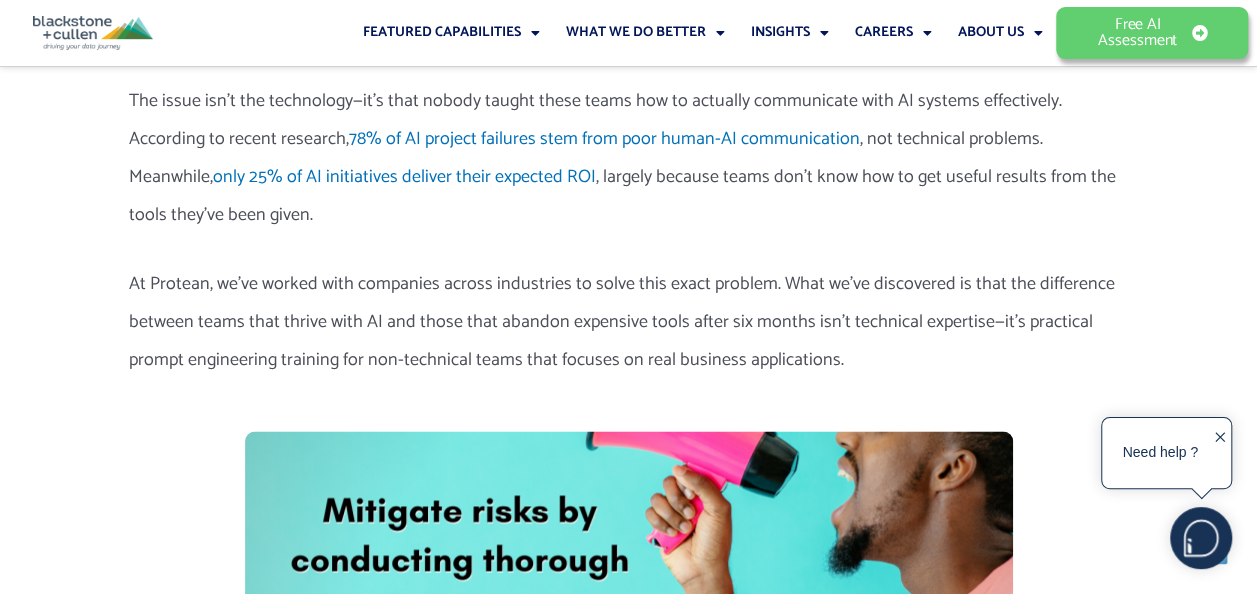 click on "At Protean, we’ve worked with companies across industries to solve this exact problem. What we’ve discovered is that the difference between teams that thrive with AI and those that abandon expensive tools after six months isn’t technical expertise—it’s practical prompt engineering training for non-technical teams that focuses on real business applications." at bounding box center (629, 322) 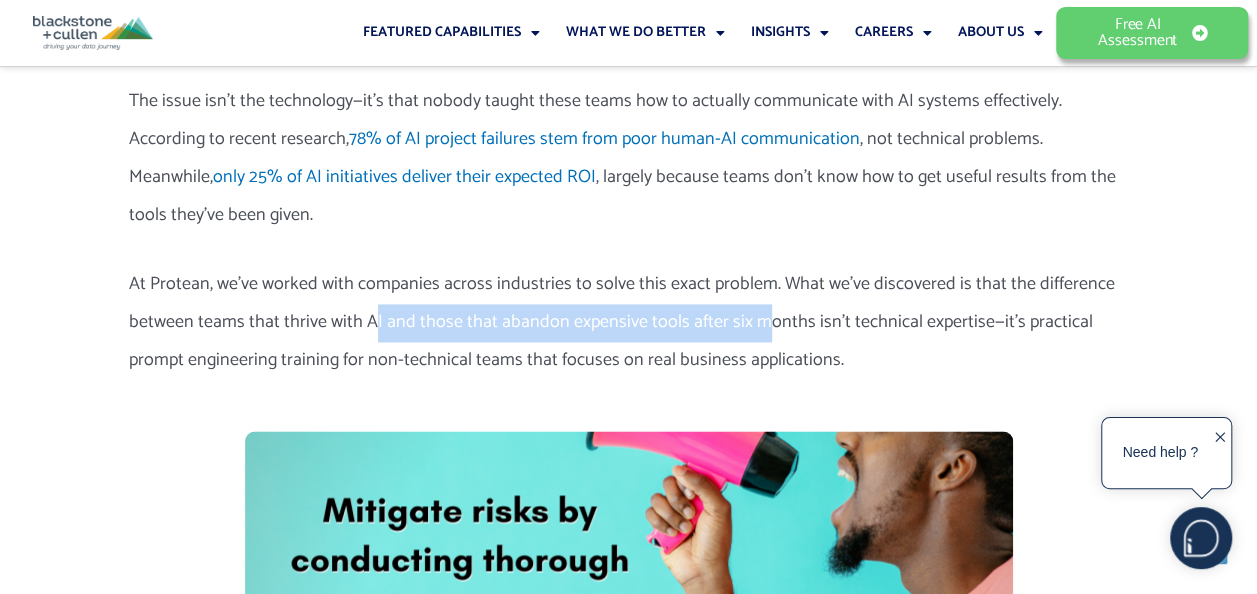 drag, startPoint x: 370, startPoint y: 285, endPoint x: 757, endPoint y: 279, distance: 387.0465 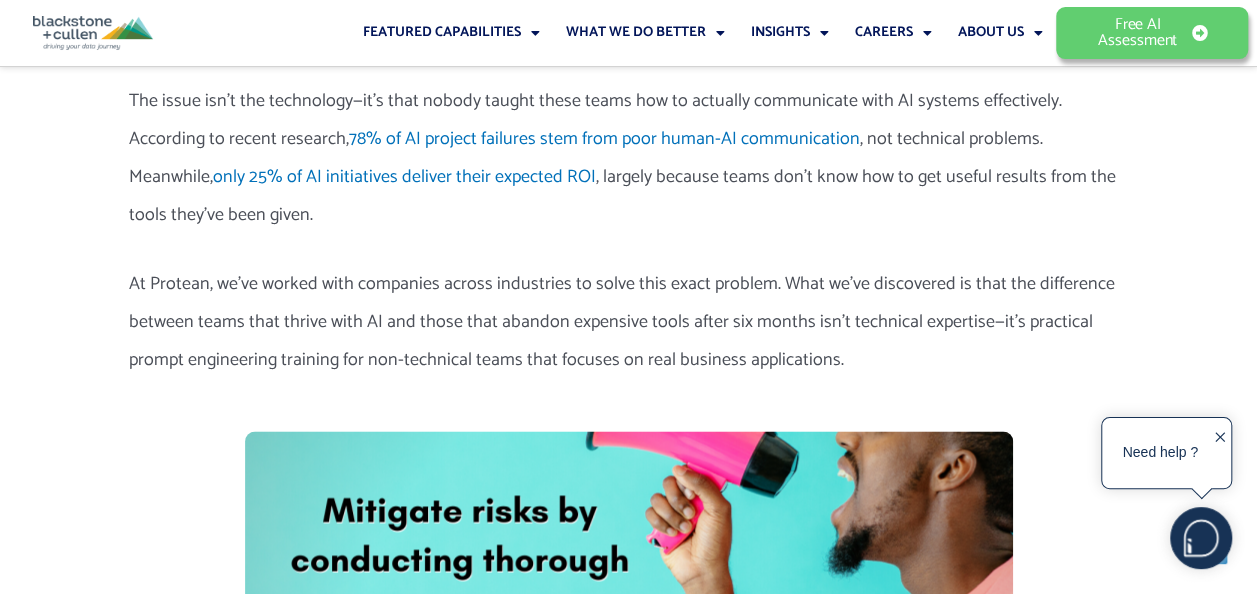 drag, startPoint x: 757, startPoint y: 279, endPoint x: 970, endPoint y: 301, distance: 214.13313 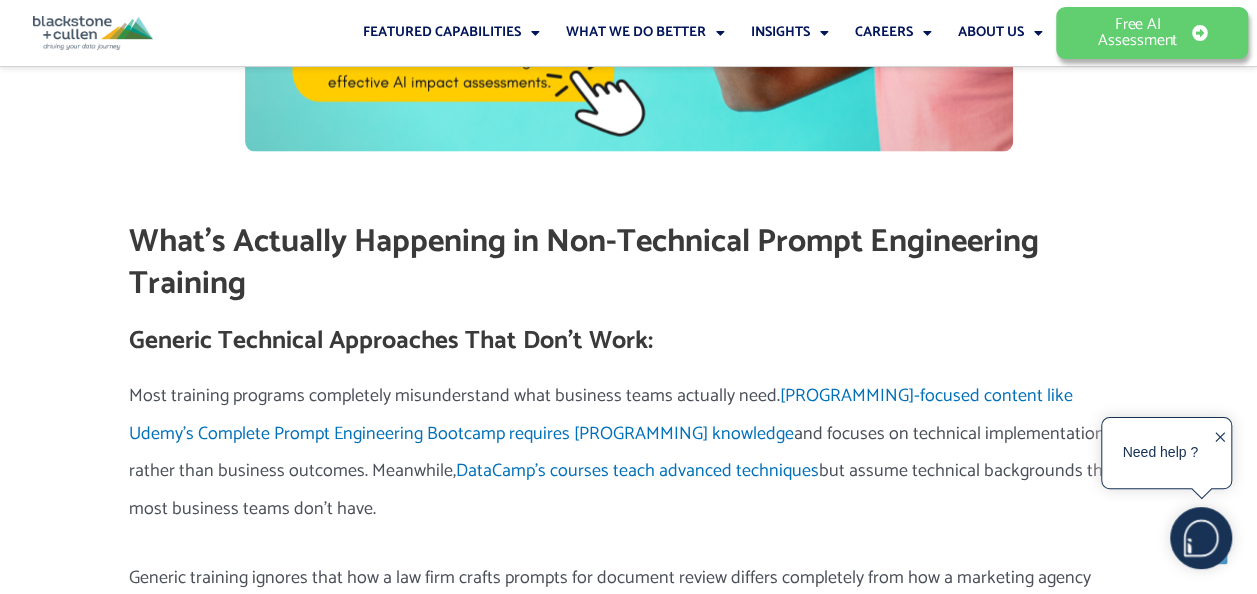 scroll, scrollTop: 2100, scrollLeft: 0, axis: vertical 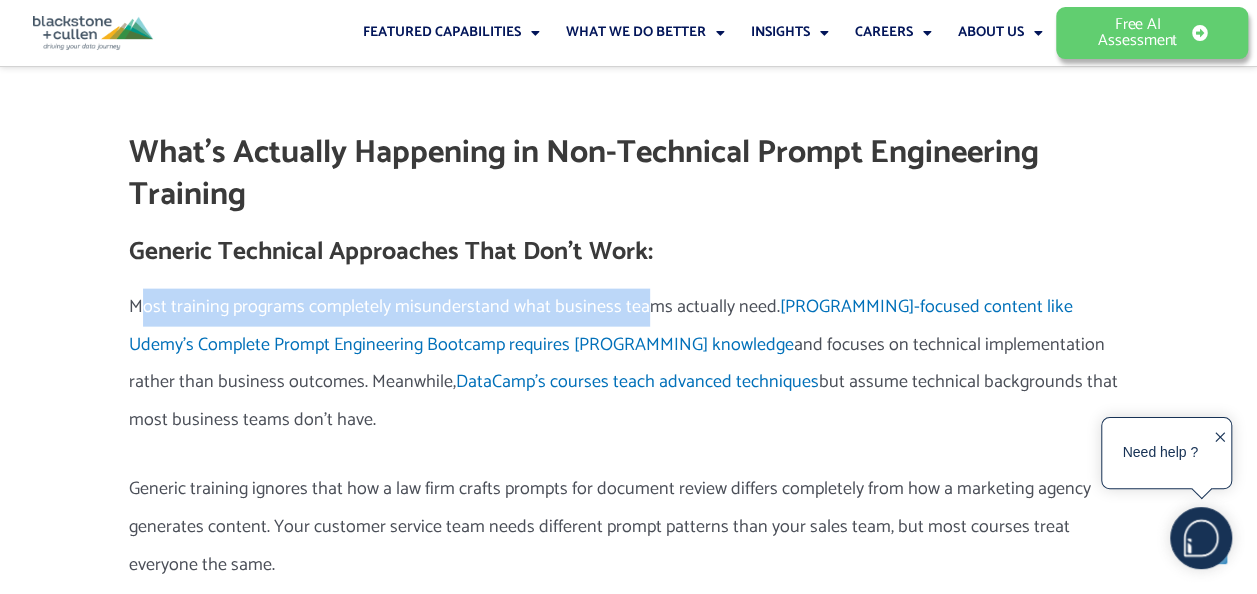 drag, startPoint x: 139, startPoint y: 269, endPoint x: 637, endPoint y: 247, distance: 498.48572 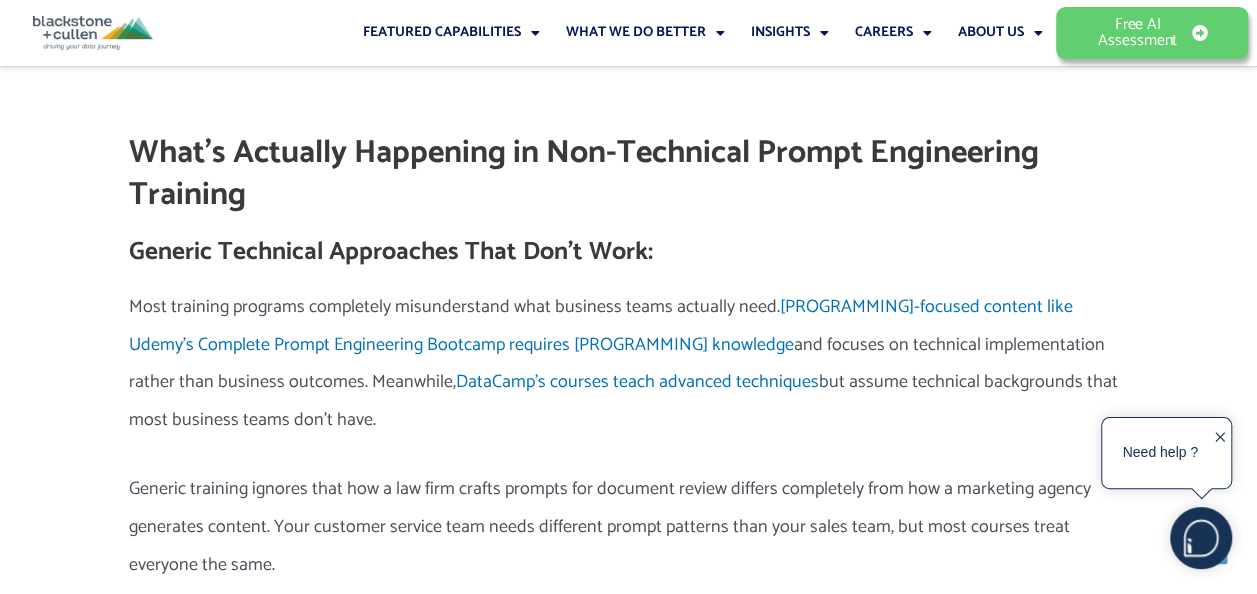 drag, startPoint x: 637, startPoint y: 247, endPoint x: 715, endPoint y: 262, distance: 79.429214 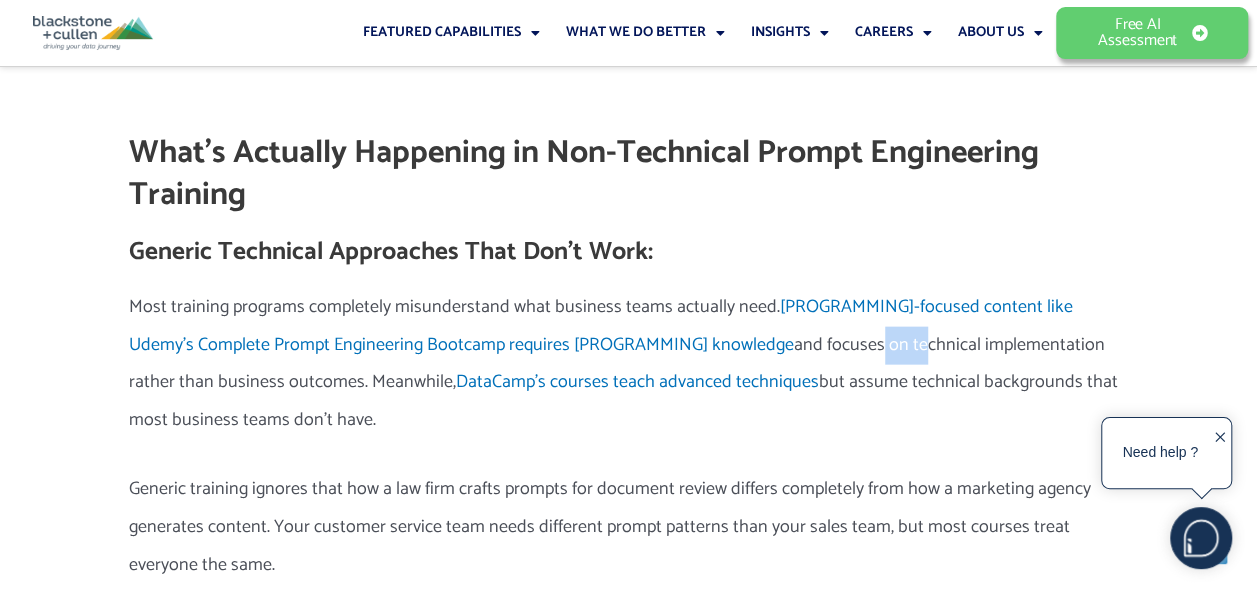 drag, startPoint x: 727, startPoint y: 309, endPoint x: 766, endPoint y: 302, distance: 39.623226 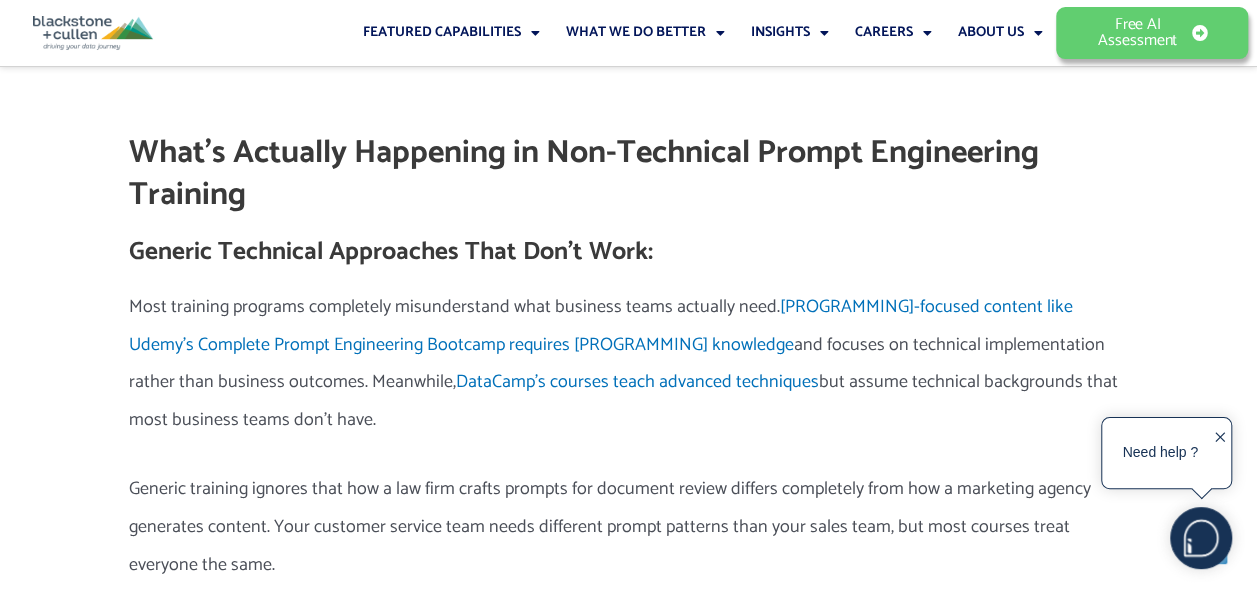 click on "Most training programs completely misunderstand what business teams actually need. [PROGRAMMING]-focused content like Udemy’s Complete Prompt Engineering Bootcamp requires [PROGRAMMING] knowledge and focuses on technical implementation rather than business outcomes. Meanwhile, DataCamp’s courses teach advanced techniques but assume technical backgrounds that most business teams don’t have." at bounding box center (629, 364) 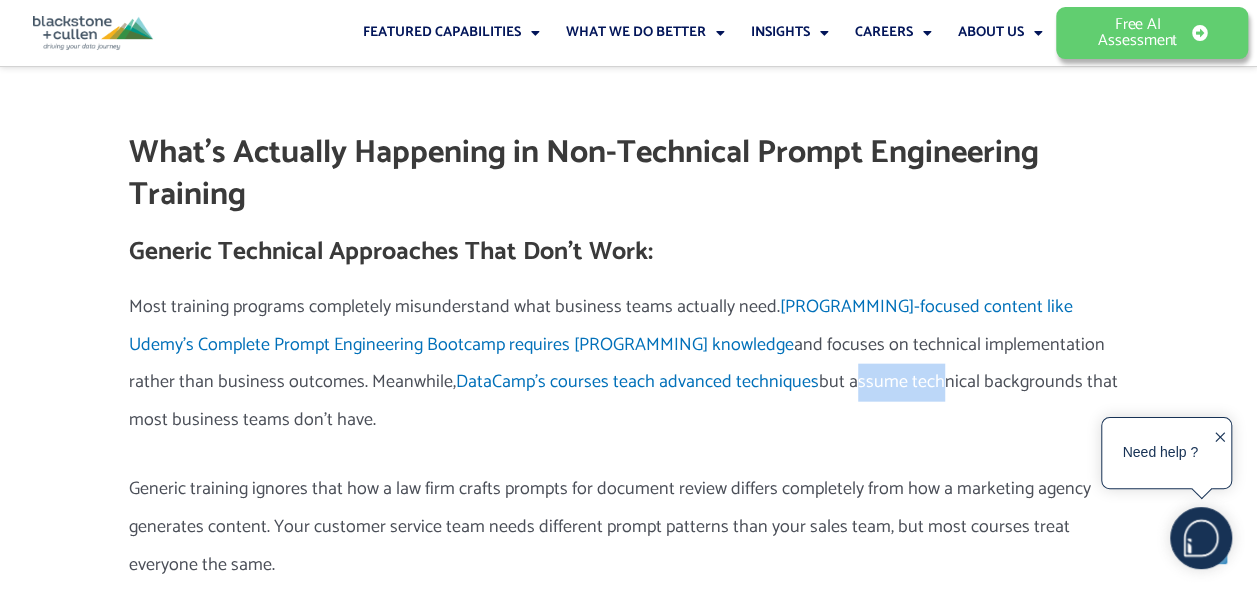 drag, startPoint x: 687, startPoint y: 336, endPoint x: 768, endPoint y: 336, distance: 81 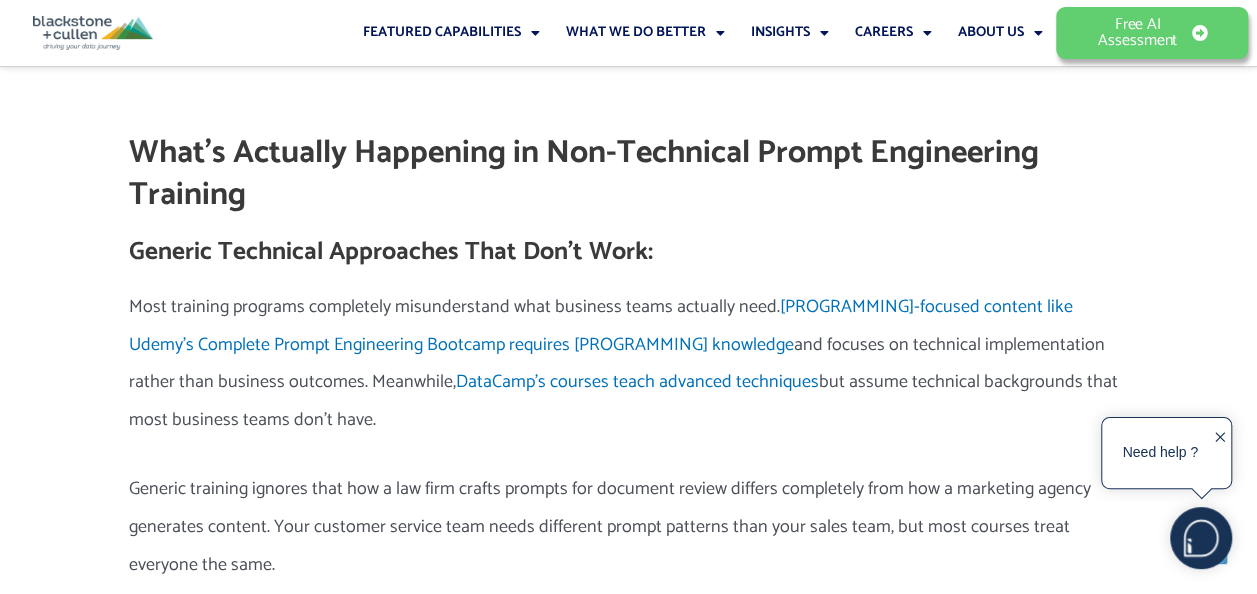 drag, startPoint x: 768, startPoint y: 336, endPoint x: 496, endPoint y: 446, distance: 293.40076 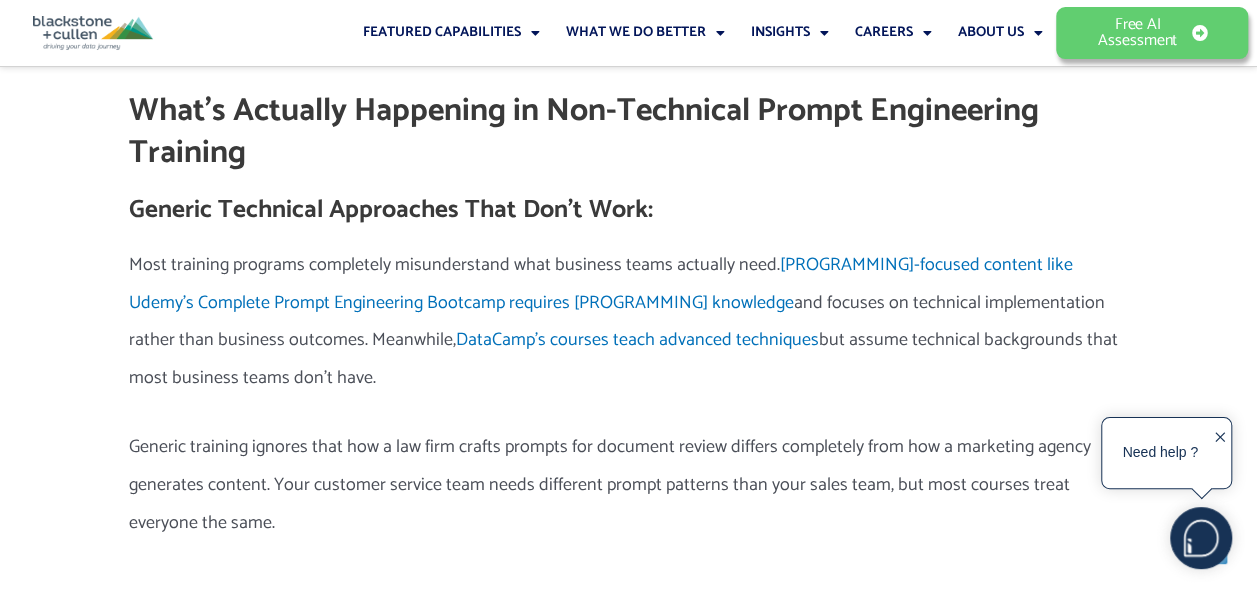 scroll, scrollTop: 2300, scrollLeft: 0, axis: vertical 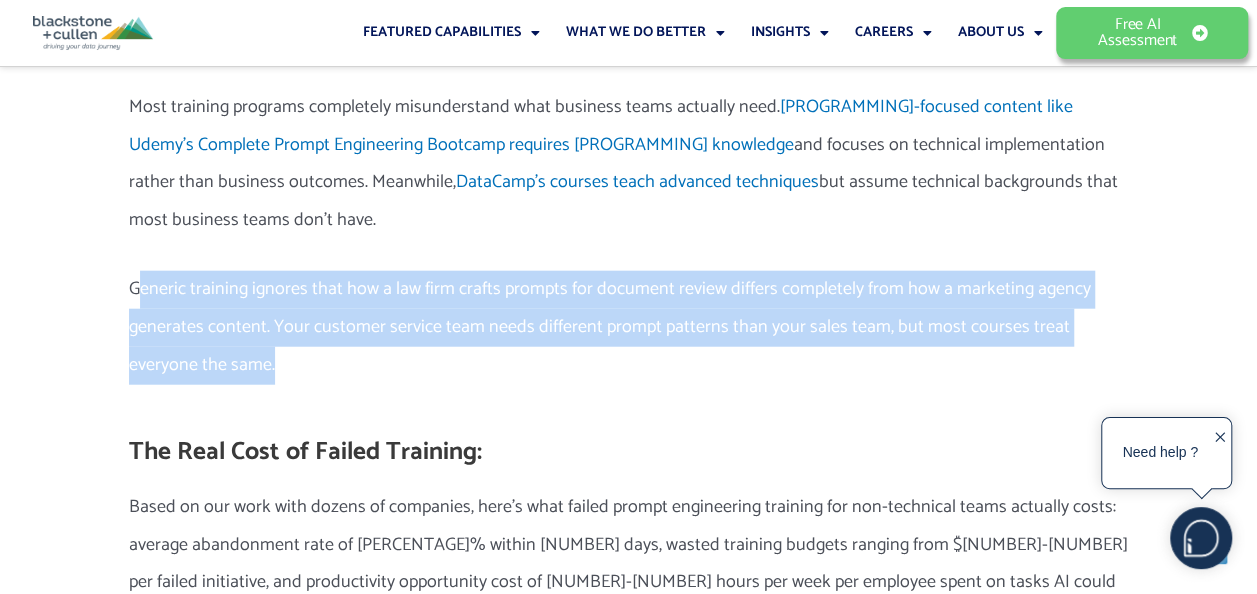 drag, startPoint x: 141, startPoint y: 258, endPoint x: 219, endPoint y: 322, distance: 100.89599 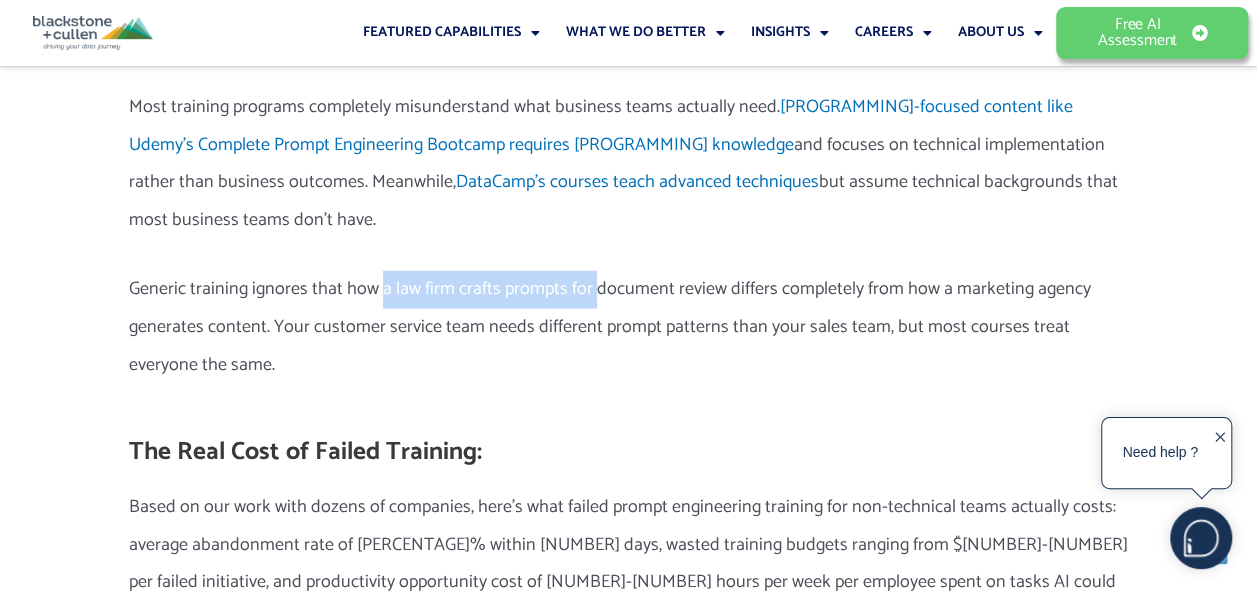 drag, startPoint x: 376, startPoint y: 250, endPoint x: 595, endPoint y: 250, distance: 219 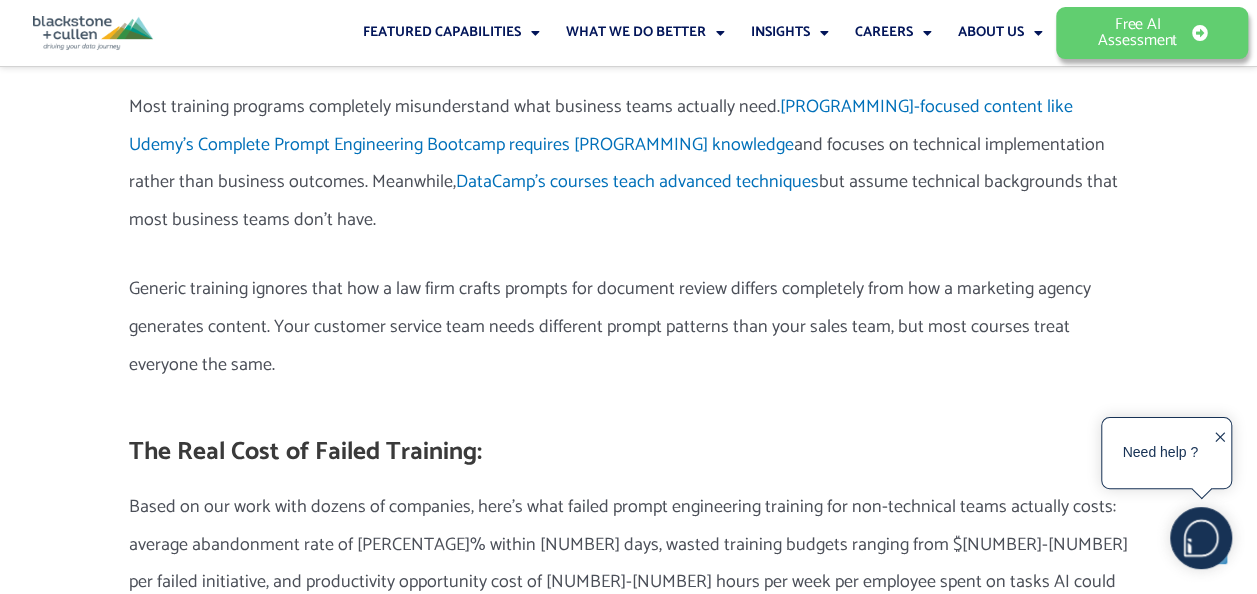 drag, startPoint x: 595, startPoint y: 250, endPoint x: 716, endPoint y: 262, distance: 121.59358 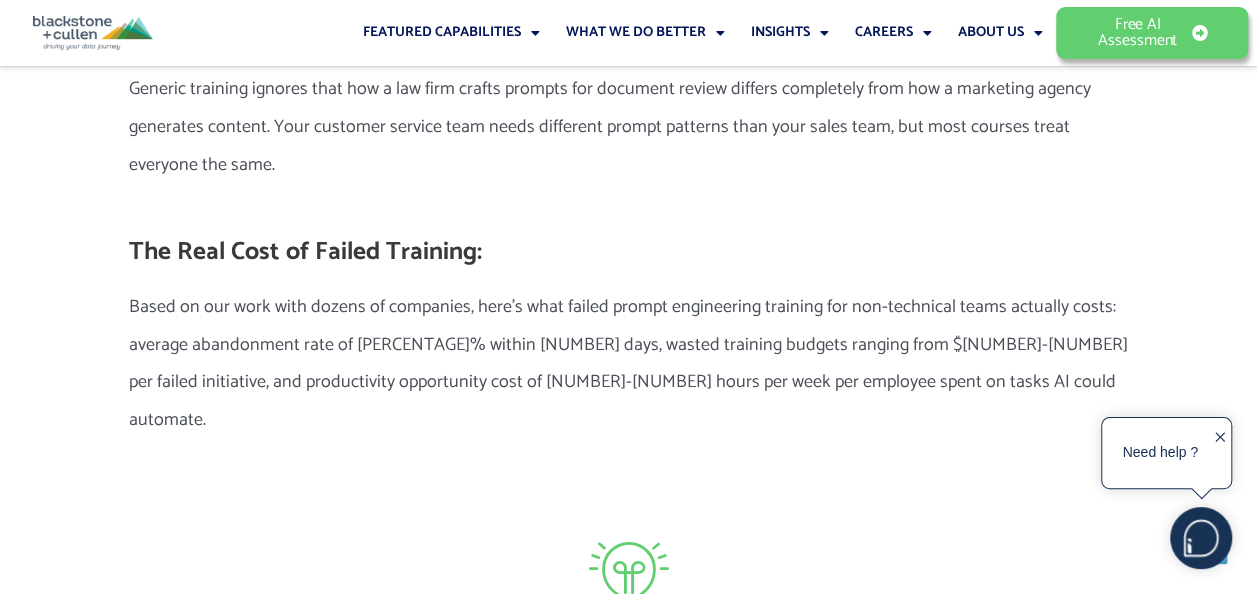 scroll, scrollTop: 2600, scrollLeft: 0, axis: vertical 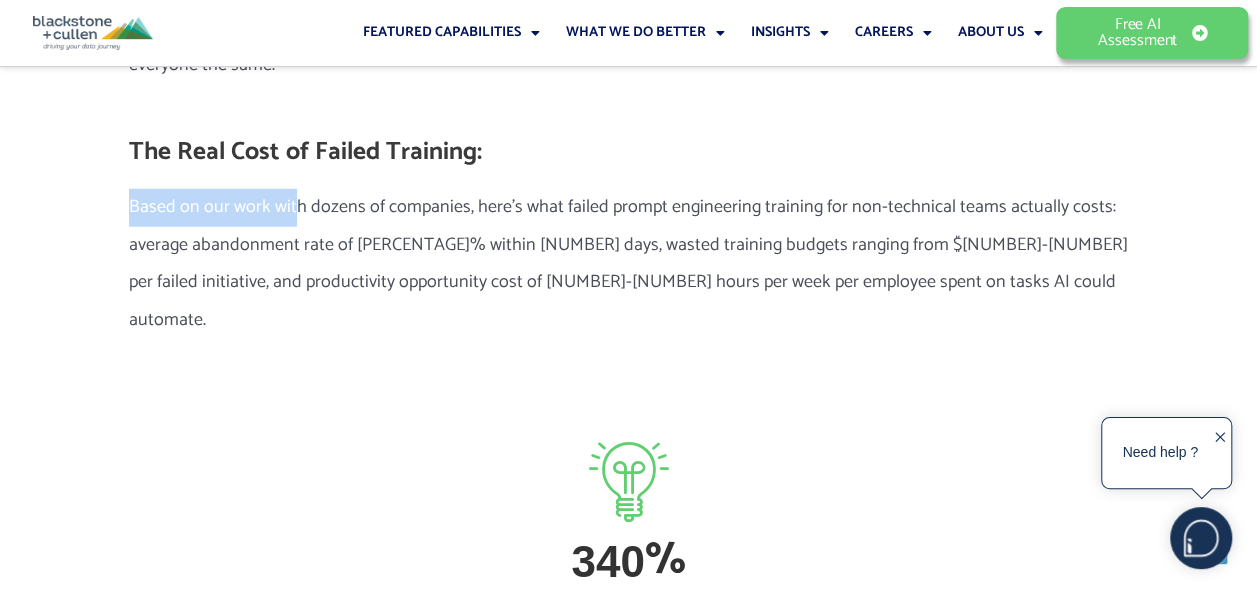 drag, startPoint x: 124, startPoint y: 160, endPoint x: 299, endPoint y: 191, distance: 177.7245 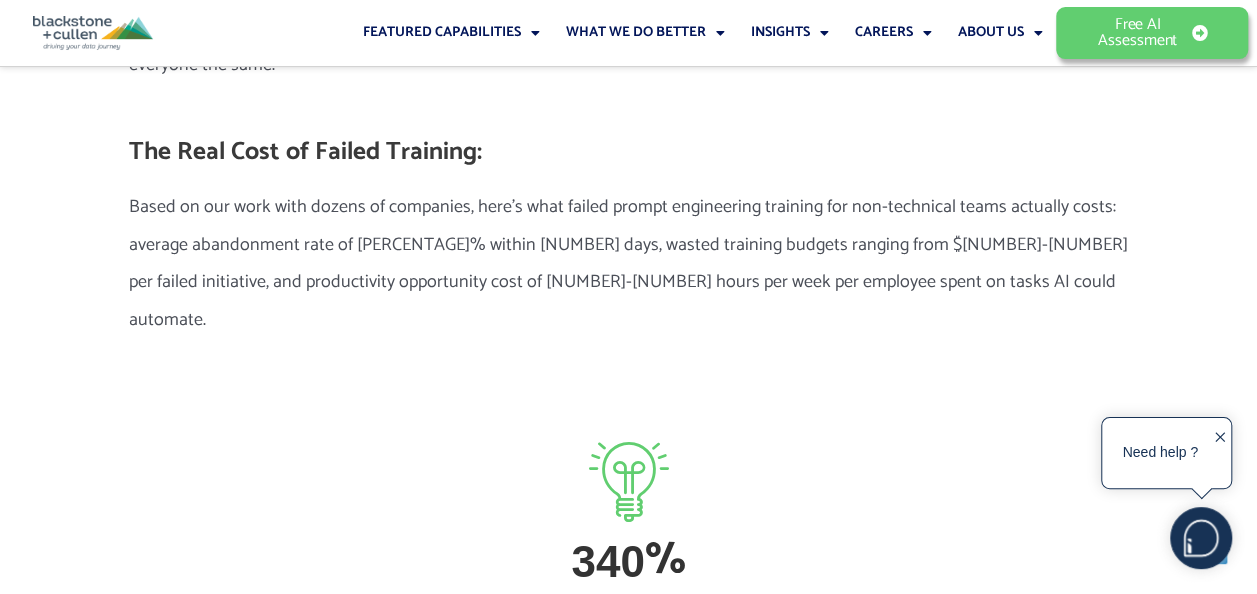 drag, startPoint x: 299, startPoint y: 191, endPoint x: 442, endPoint y: 240, distance: 151.16217 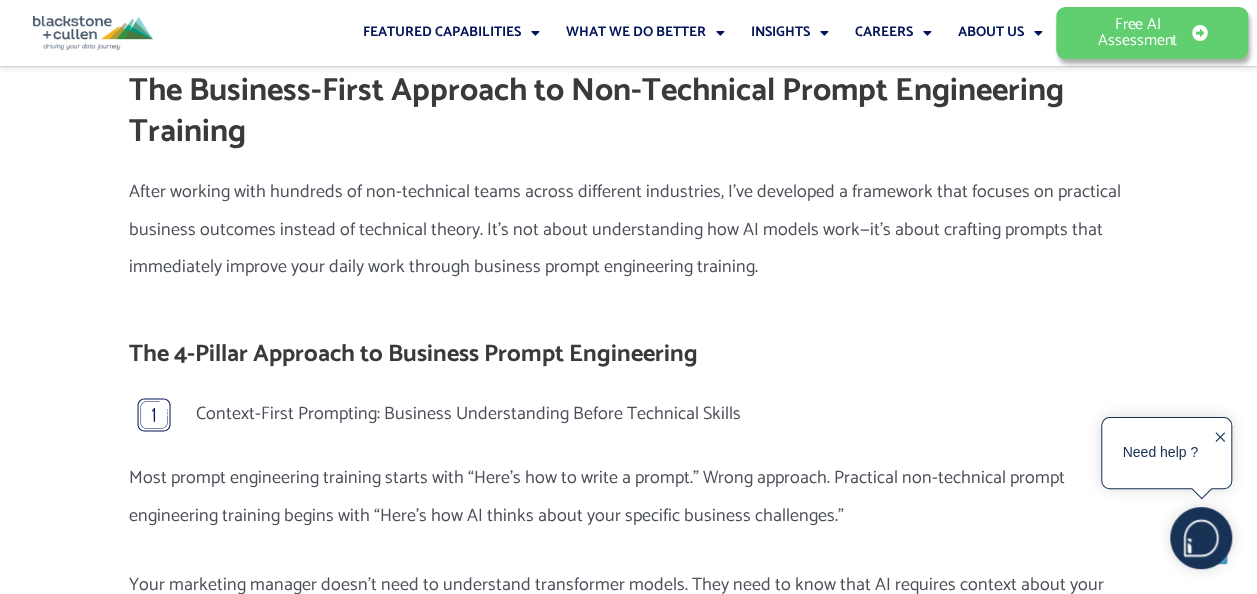 scroll, scrollTop: 3300, scrollLeft: 0, axis: vertical 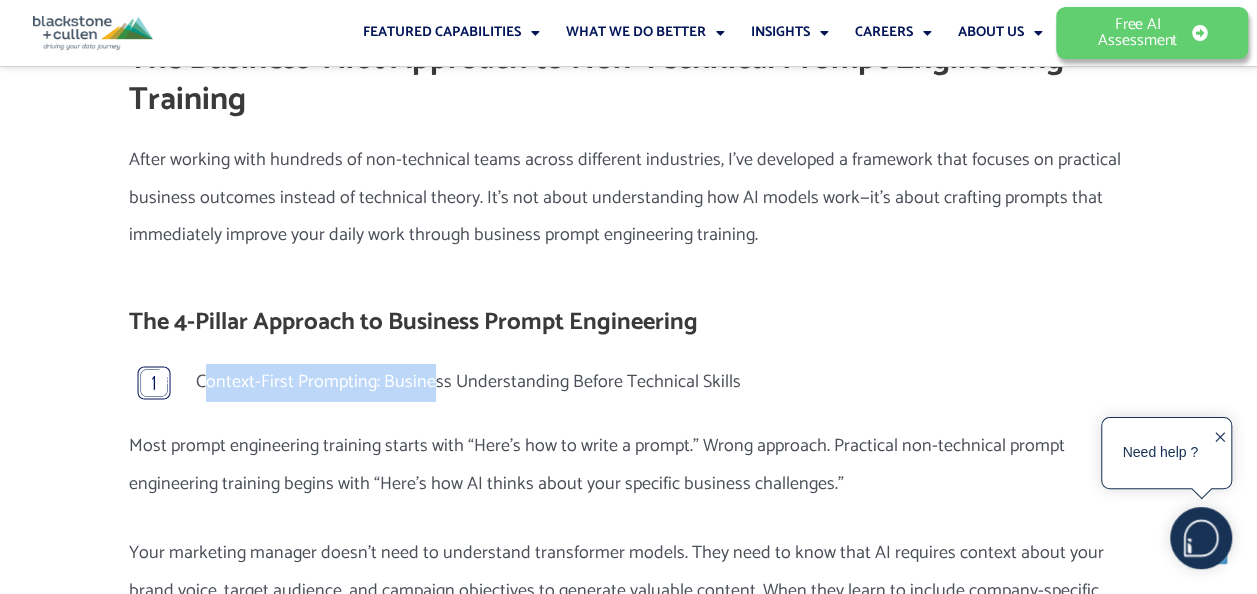 drag, startPoint x: 206, startPoint y: 318, endPoint x: 433, endPoint y: 326, distance: 227.14093 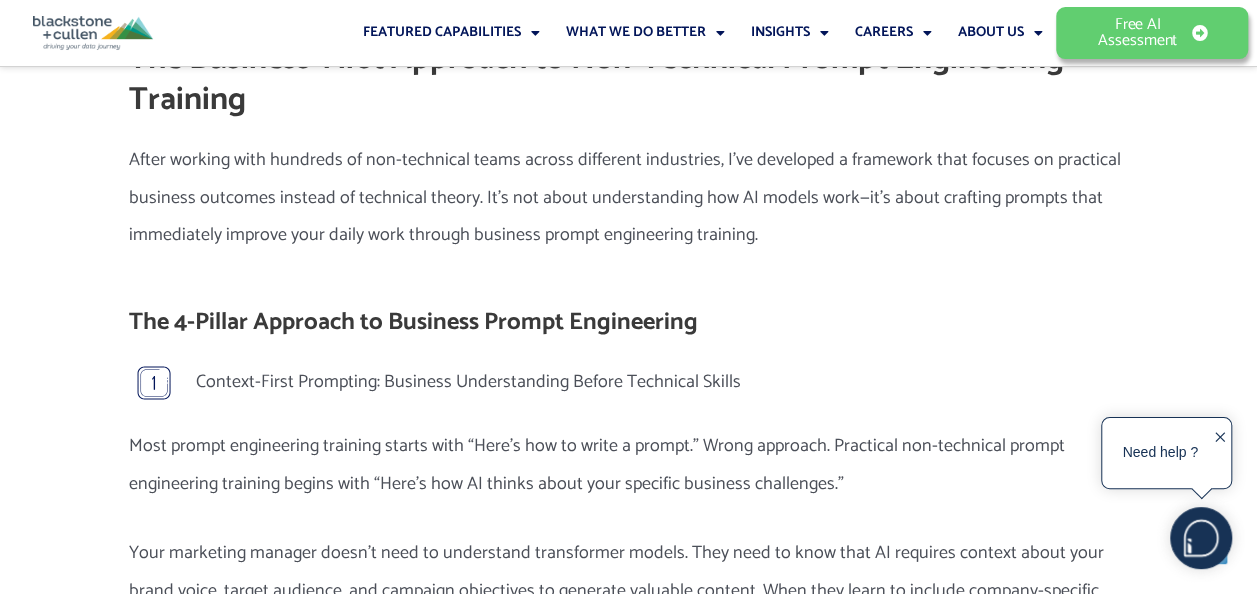 drag, startPoint x: 433, startPoint y: 326, endPoint x: 507, endPoint y: 420, distance: 119.632774 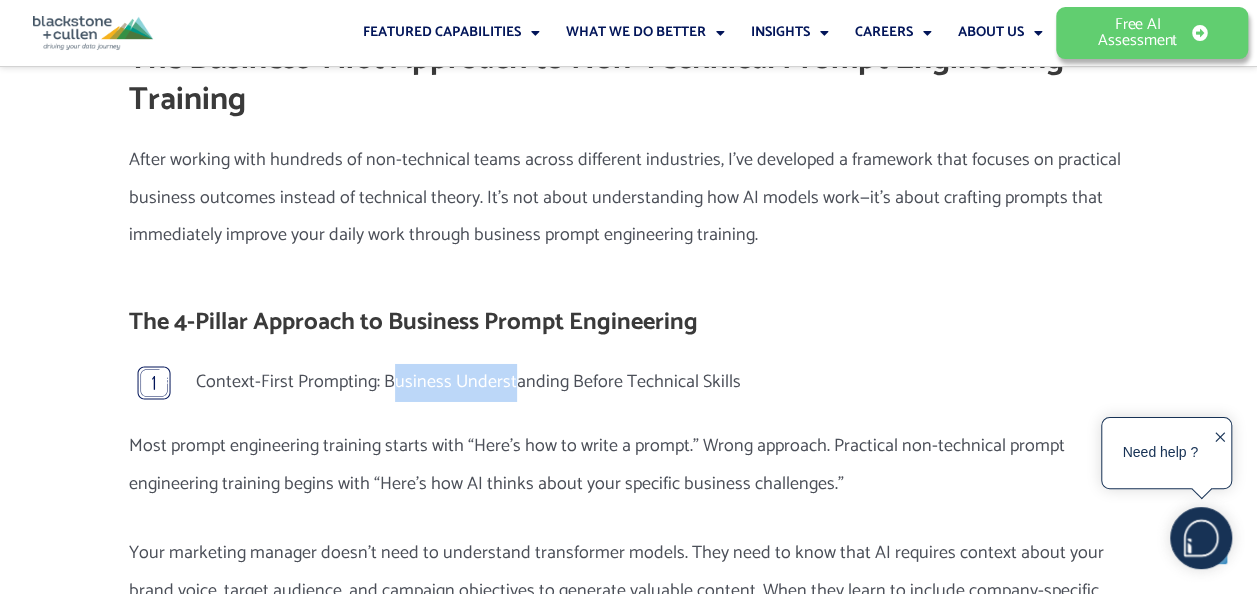 drag, startPoint x: 392, startPoint y: 298, endPoint x: 507, endPoint y: 306, distance: 115.27792 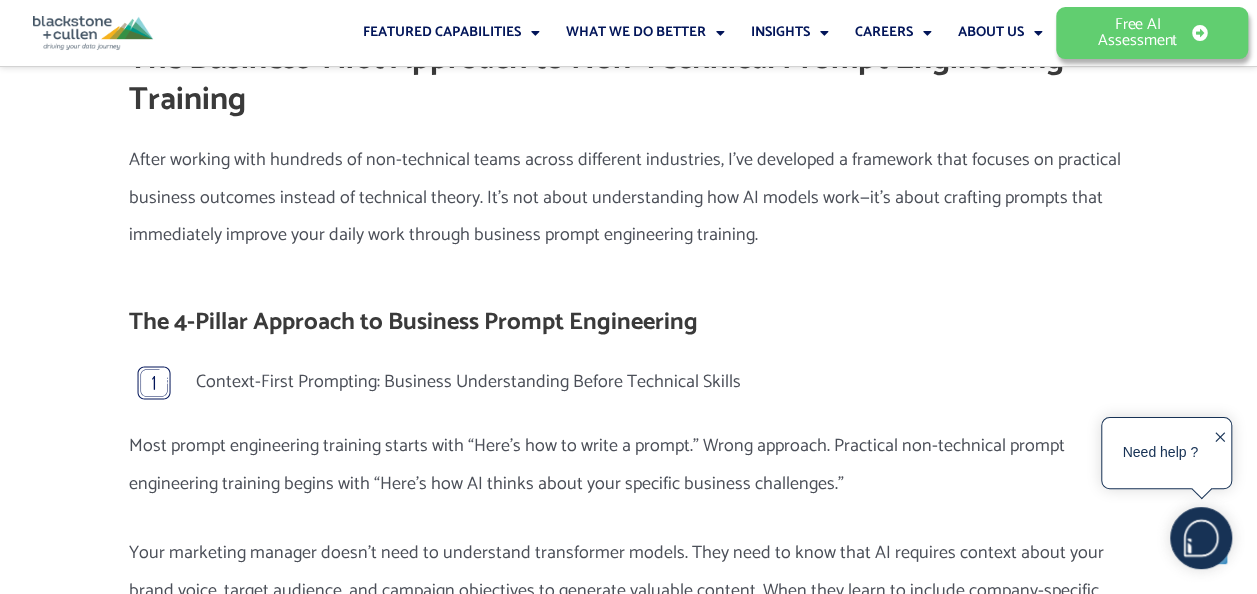 click on "Home  »  What-If Analysis: Harnessing the Potential to Future-Proof Your Business Prompt Engineering Training for Non-Technical Teams             By  [NAME]                [DATE]                 AI Training       Why only 25% of AI projects deliver expected ROI because teams lack communication skills—and the practical framework that gets non-technical employees producing professional results in days, not months. Something’s not adding up in the AI training world. Companies are spending millions on the latest AI tools, but their teams are still doing things the old way. Sales departments have access to proposal automation that could cut their workload by 70%, yet they’re still manually crafting every document. Customer service teams could be using AI to handle routine inquiries instantly, but they’re stuck responding to the same questions over and over again. 78% of AI project failures stem from poor human-AI communication , not technical problems. Meanwhile,            [NUMBER]         %         ." at bounding box center (628, 5877) 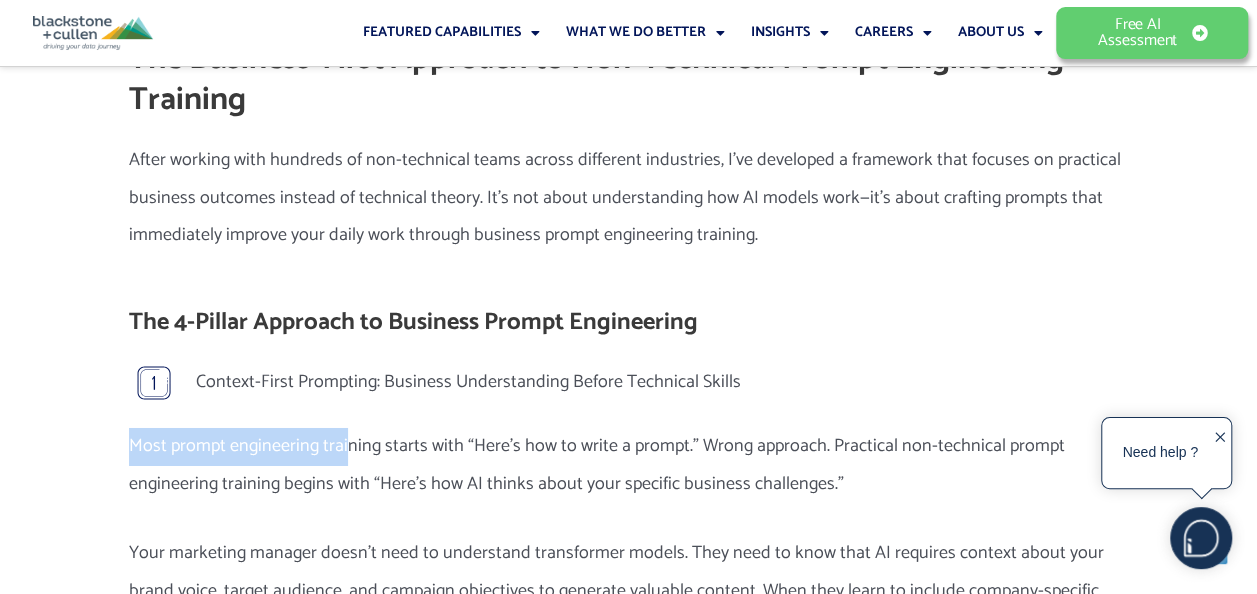 drag, startPoint x: 130, startPoint y: 359, endPoint x: 450, endPoint y: 368, distance: 320.12653 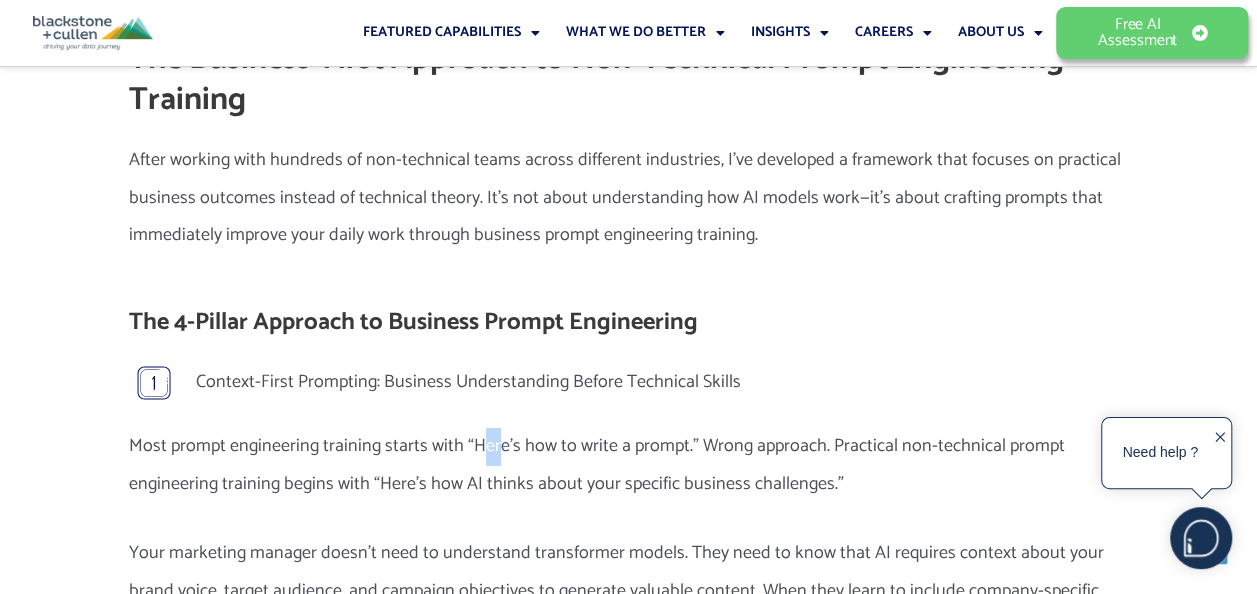 drag, startPoint x: 450, startPoint y: 368, endPoint x: 494, endPoint y: 368, distance: 44 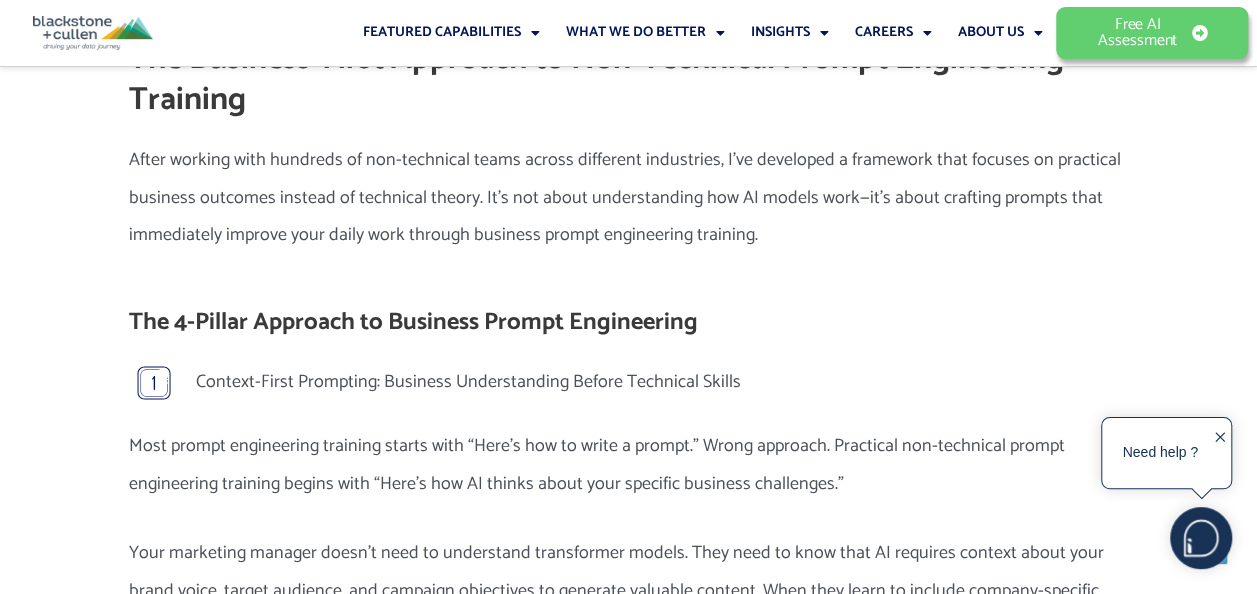 drag, startPoint x: 494, startPoint y: 368, endPoint x: 328, endPoint y: 385, distance: 166.86821 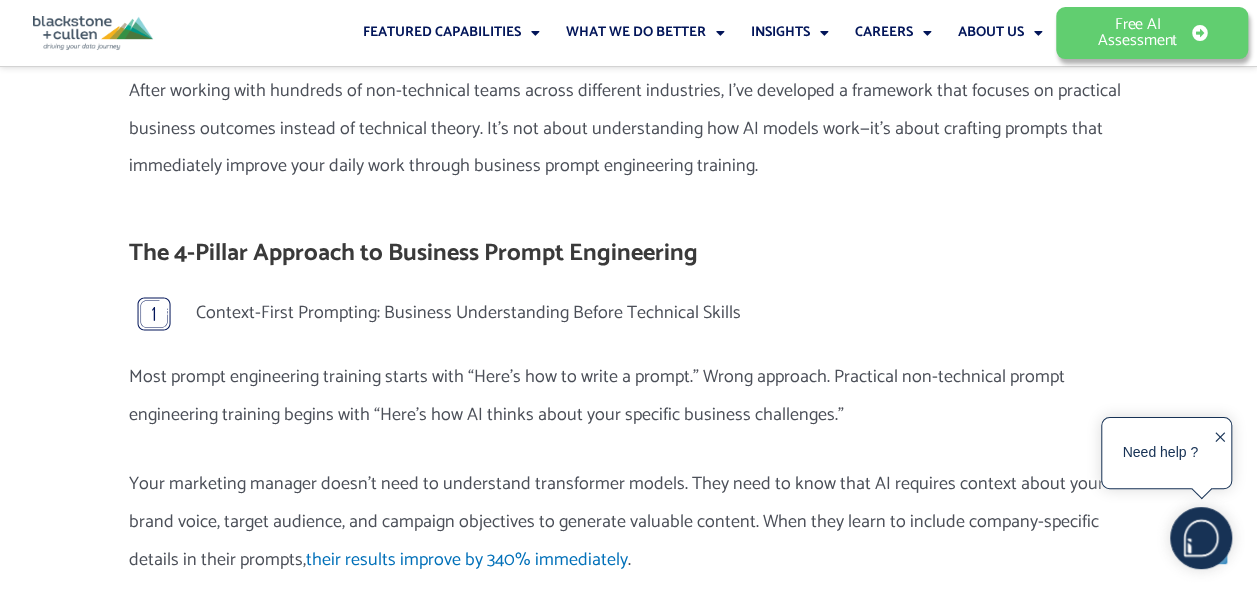 scroll, scrollTop: 3400, scrollLeft: 0, axis: vertical 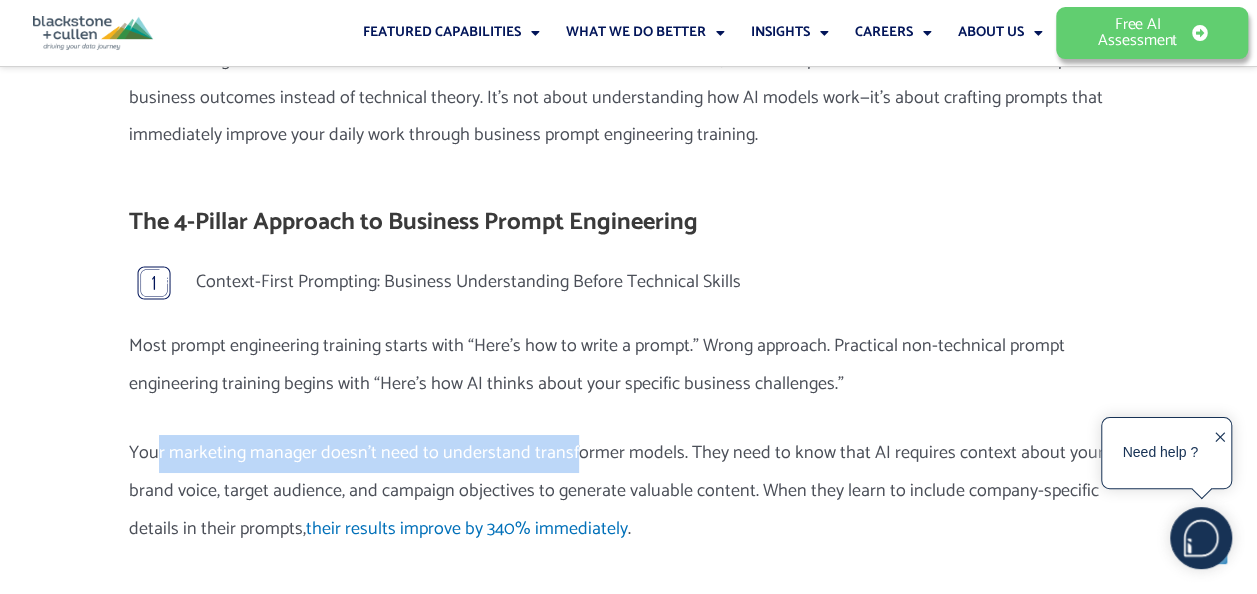 drag, startPoint x: 154, startPoint y: 376, endPoint x: 567, endPoint y: 384, distance: 413.07748 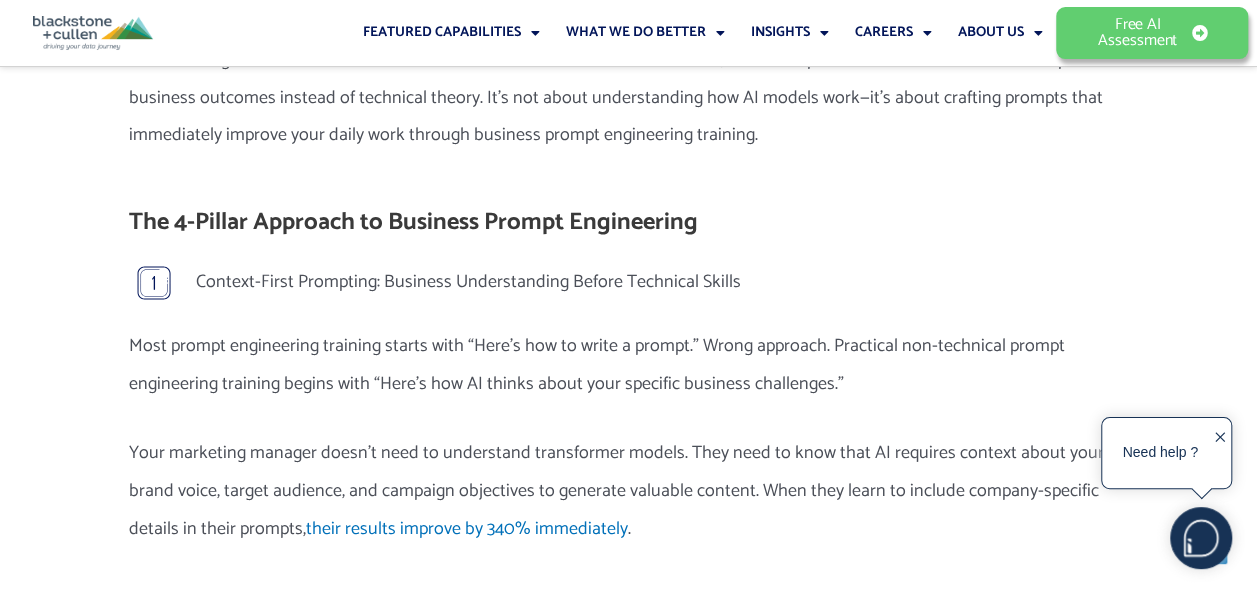 drag, startPoint x: 567, startPoint y: 384, endPoint x: 746, endPoint y: 389, distance: 179.06982 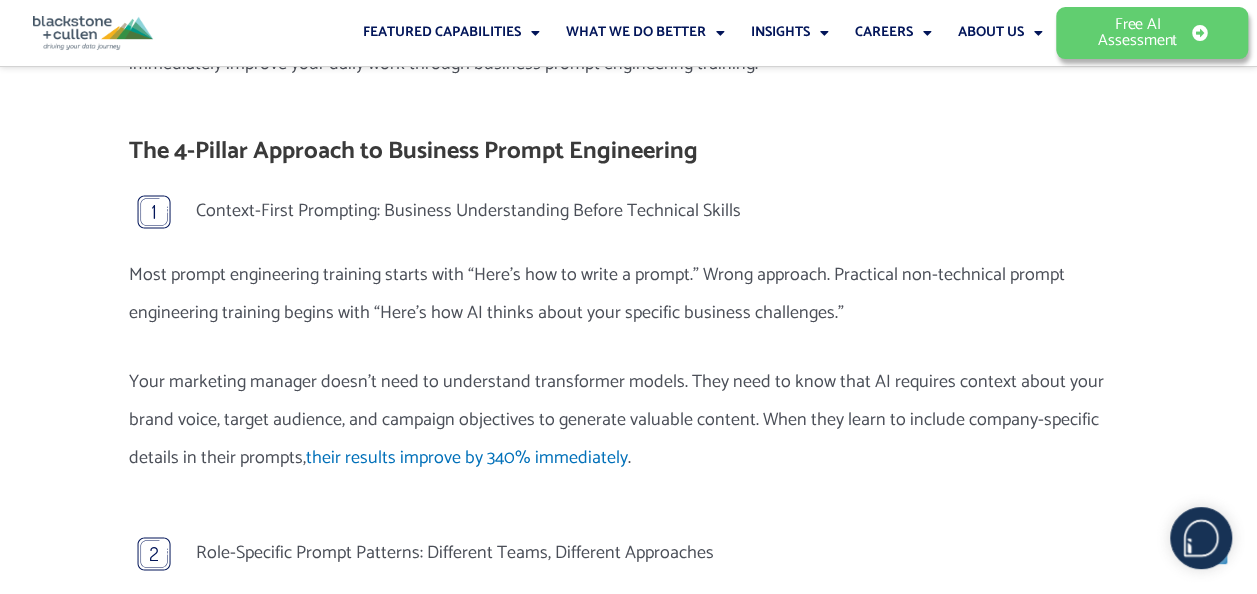 scroll, scrollTop: 3500, scrollLeft: 0, axis: vertical 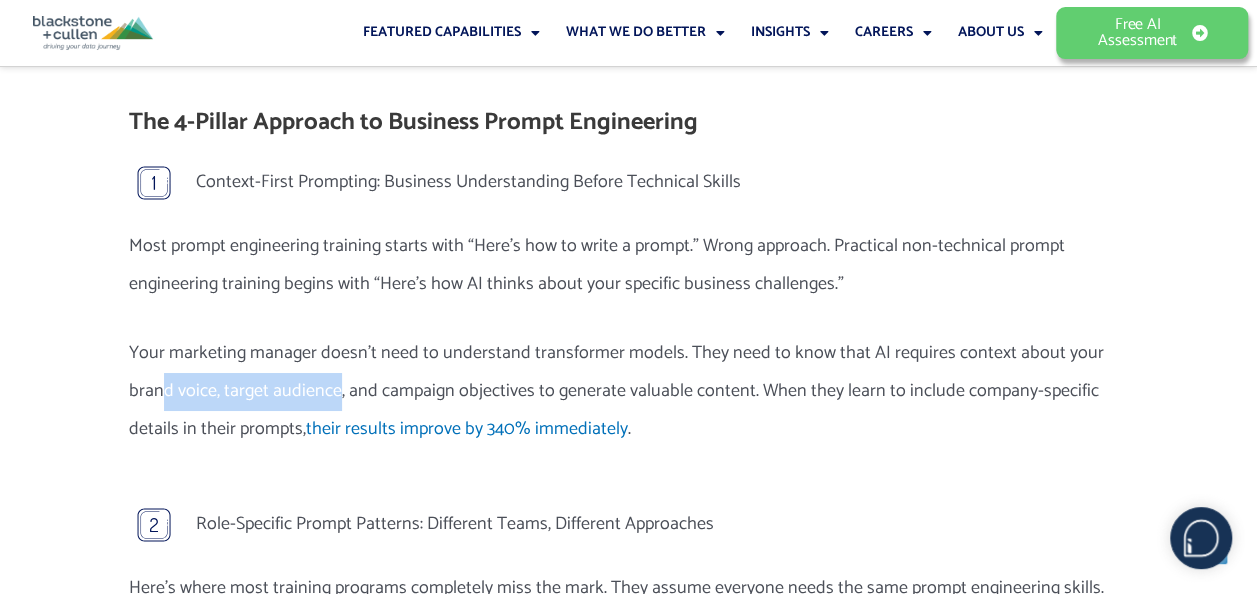 drag, startPoint x: 164, startPoint y: 308, endPoint x: 338, endPoint y: 306, distance: 174.01149 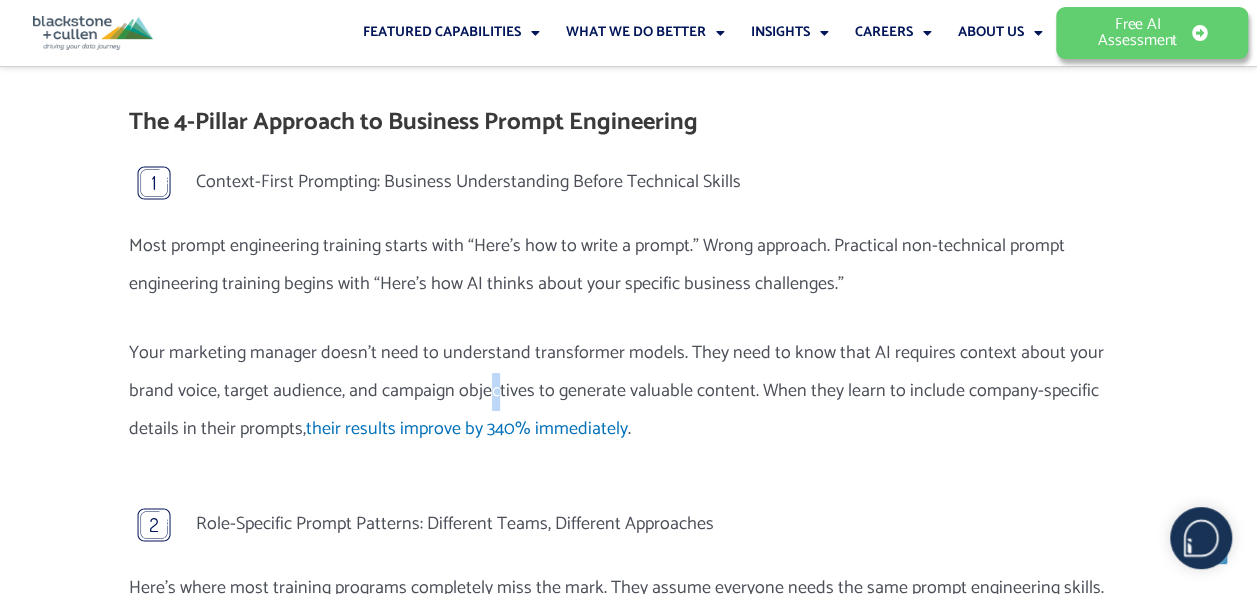 drag, startPoint x: 338, startPoint y: 306, endPoint x: 490, endPoint y: 324, distance: 153.06207 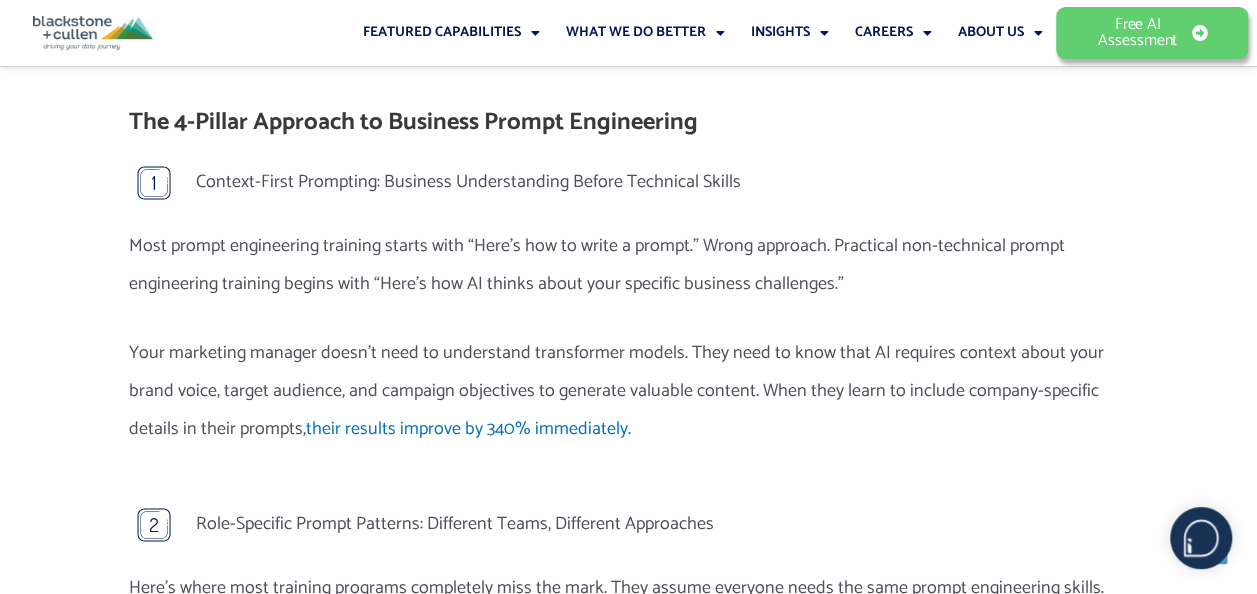 click on "Your marketing manager doesn’t need to understand transformer models. They need to know that AI requires context about your brand voice, target audience, and campaign objectives to generate valuable content. When they learn to include company-specific details in their prompts,  their results improve by 340% immediately ." at bounding box center (629, 391) 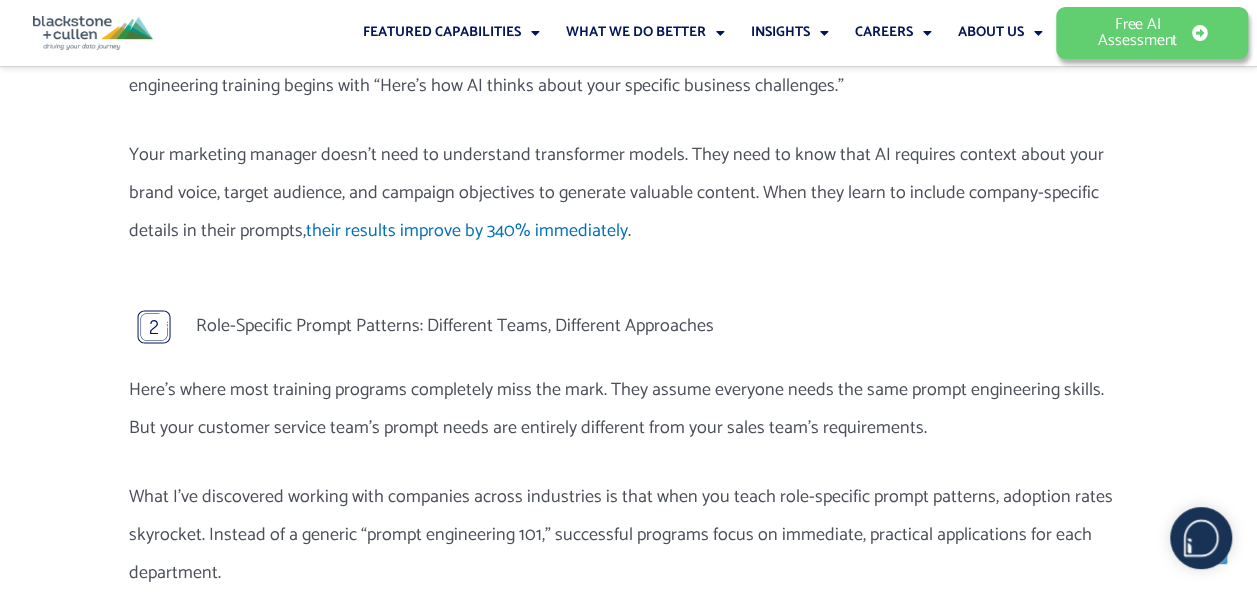 scroll, scrollTop: 3700, scrollLeft: 0, axis: vertical 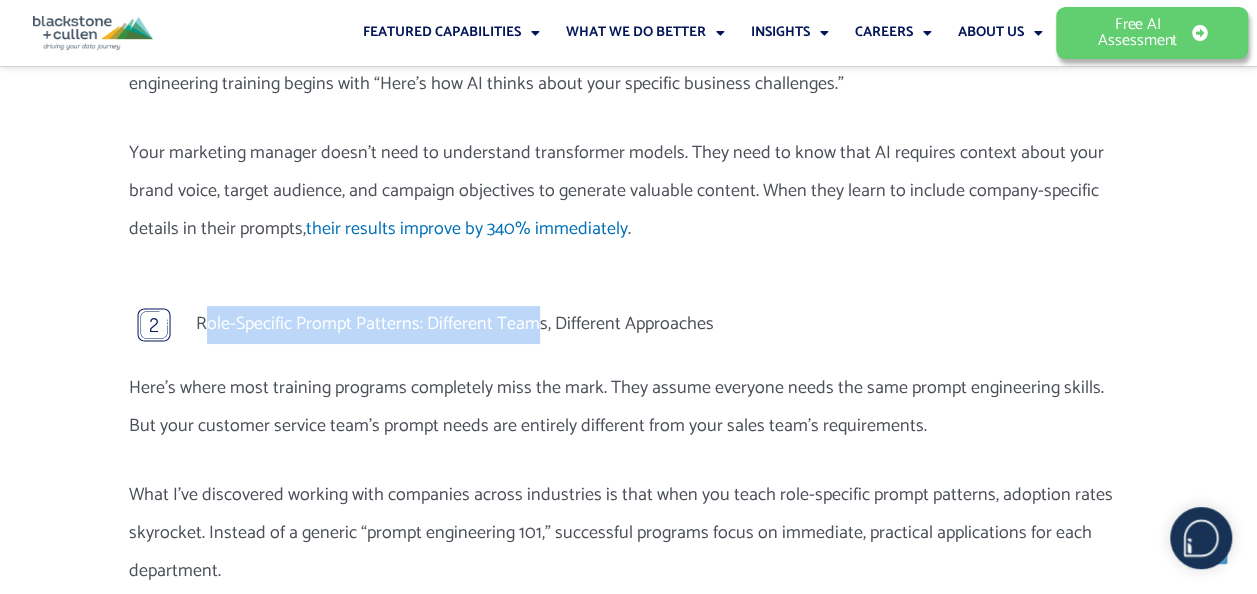 drag, startPoint x: 206, startPoint y: 238, endPoint x: 539, endPoint y: 251, distance: 333.25366 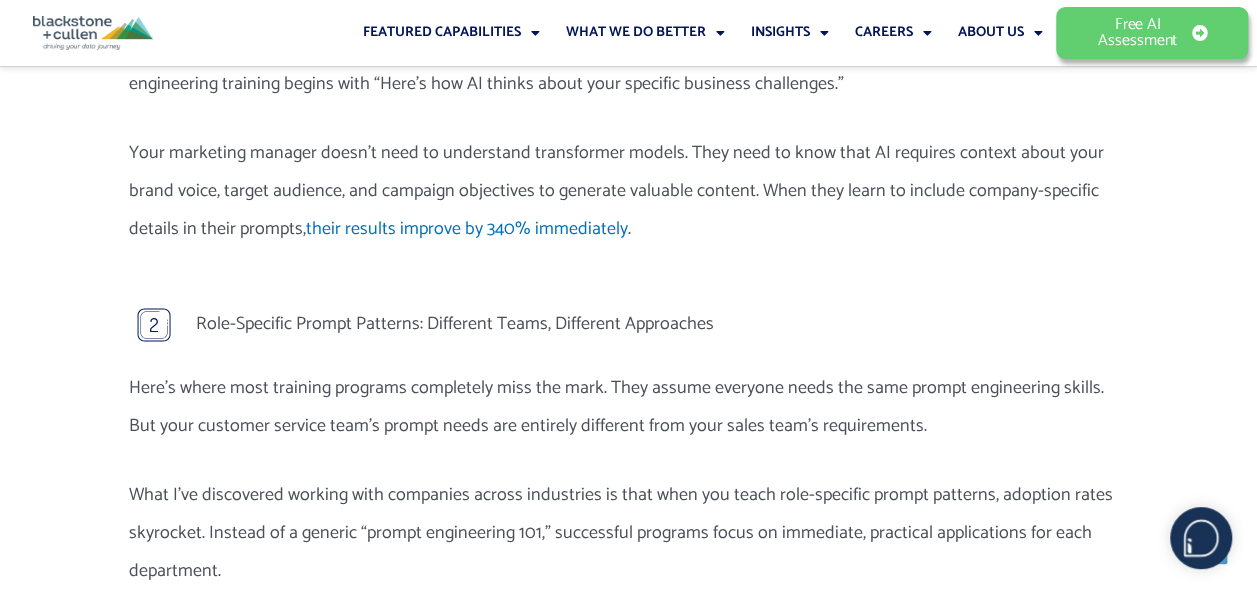 drag, startPoint x: 539, startPoint y: 251, endPoint x: 480, endPoint y: 363, distance: 126.58989 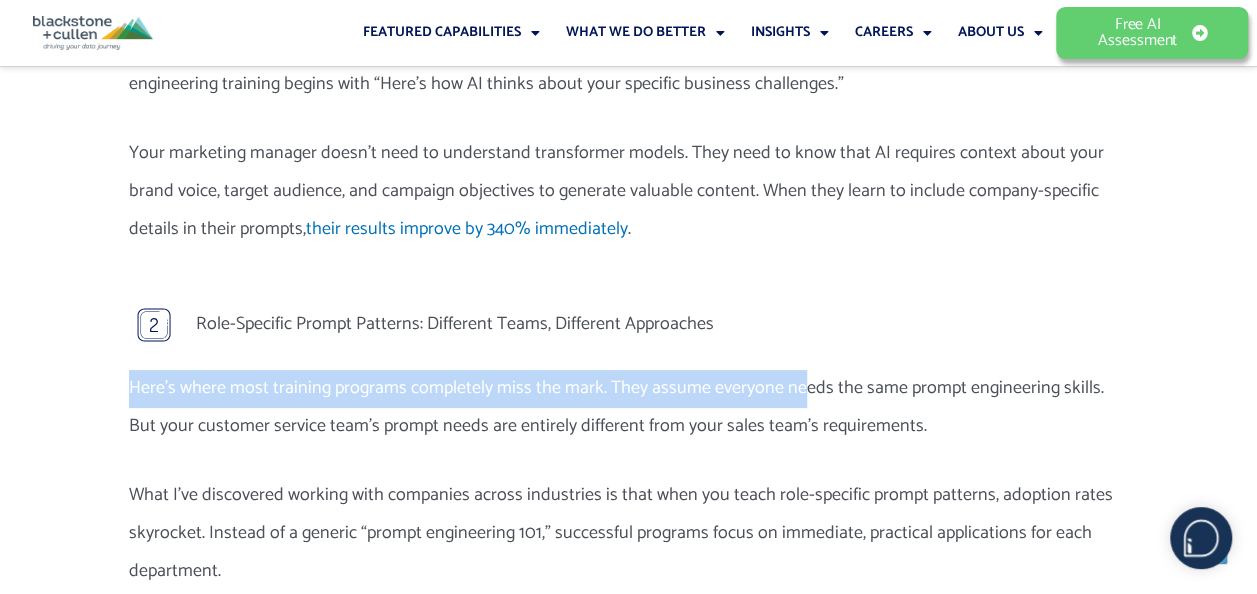 drag, startPoint x: 128, startPoint y: 304, endPoint x: 799, endPoint y: 294, distance: 671.0745 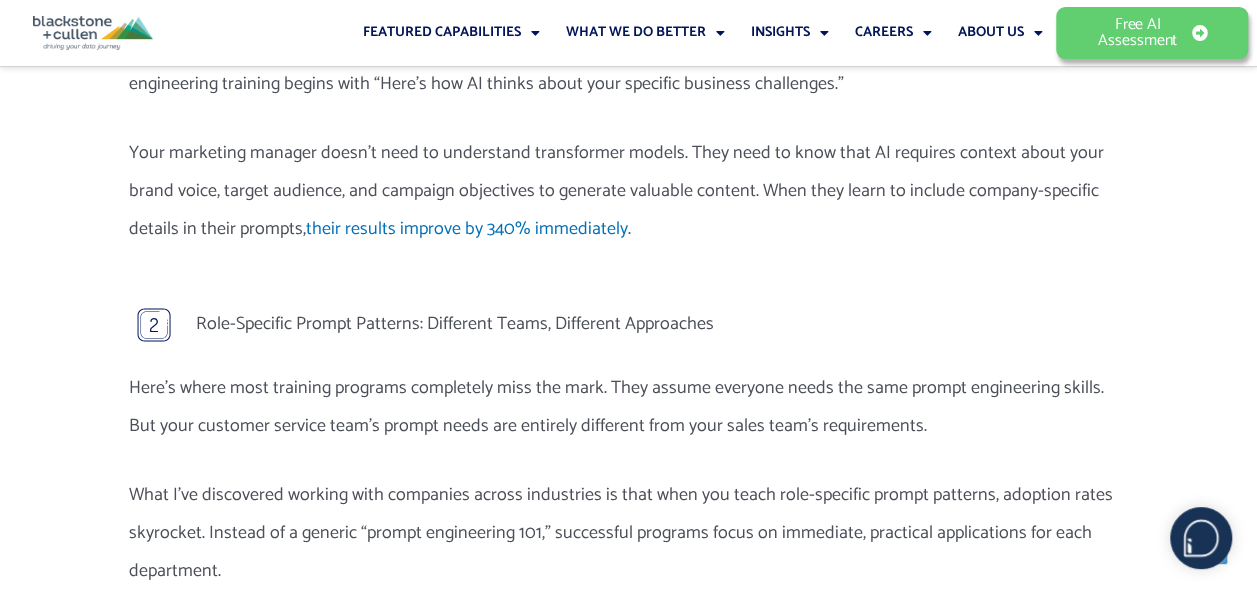 drag, startPoint x: 799, startPoint y: 294, endPoint x: 894, endPoint y: 321, distance: 98.762344 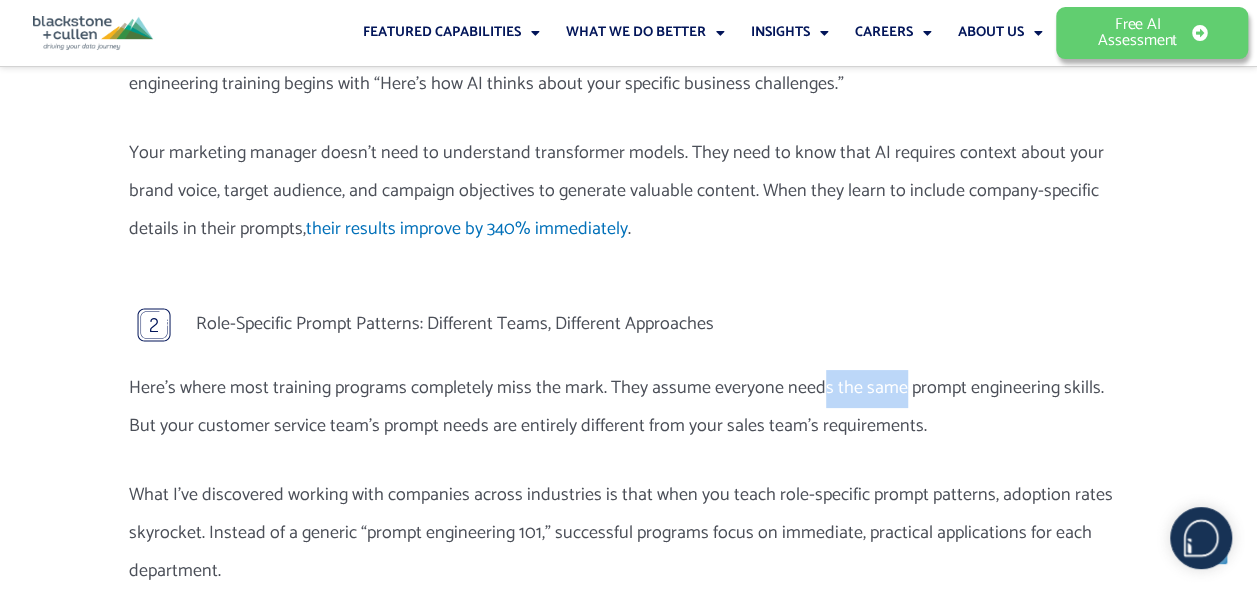 drag, startPoint x: 816, startPoint y: 309, endPoint x: 894, endPoint y: 309, distance: 78 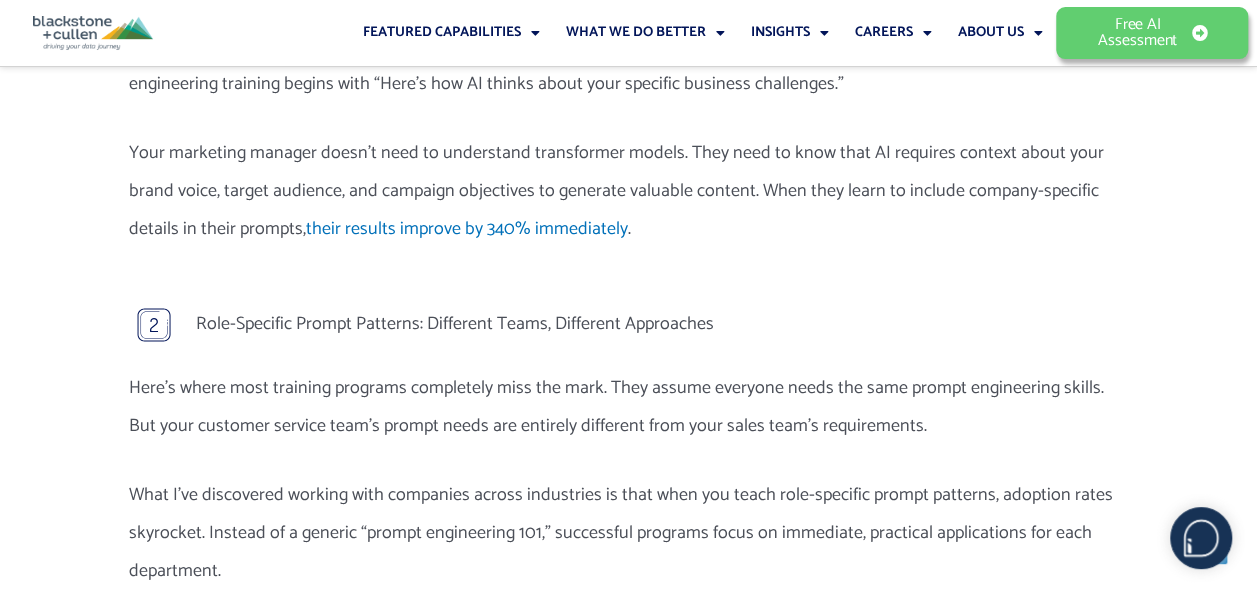 drag, startPoint x: 894, startPoint y: 309, endPoint x: 561, endPoint y: 358, distance: 336.5858 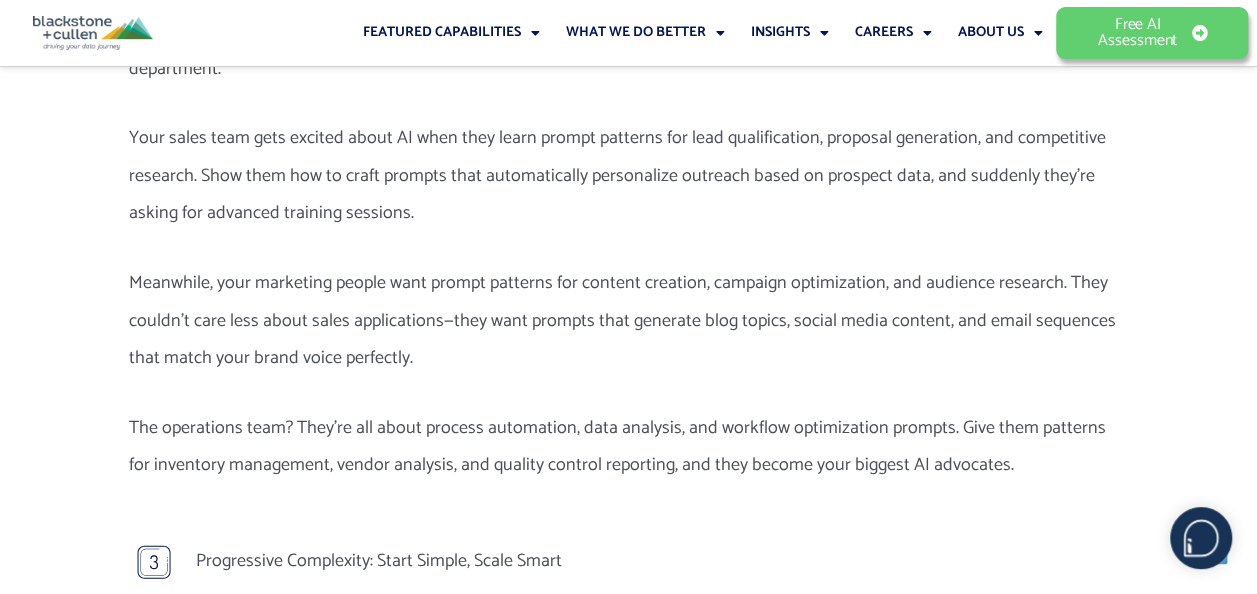 scroll, scrollTop: 4400, scrollLeft: 0, axis: vertical 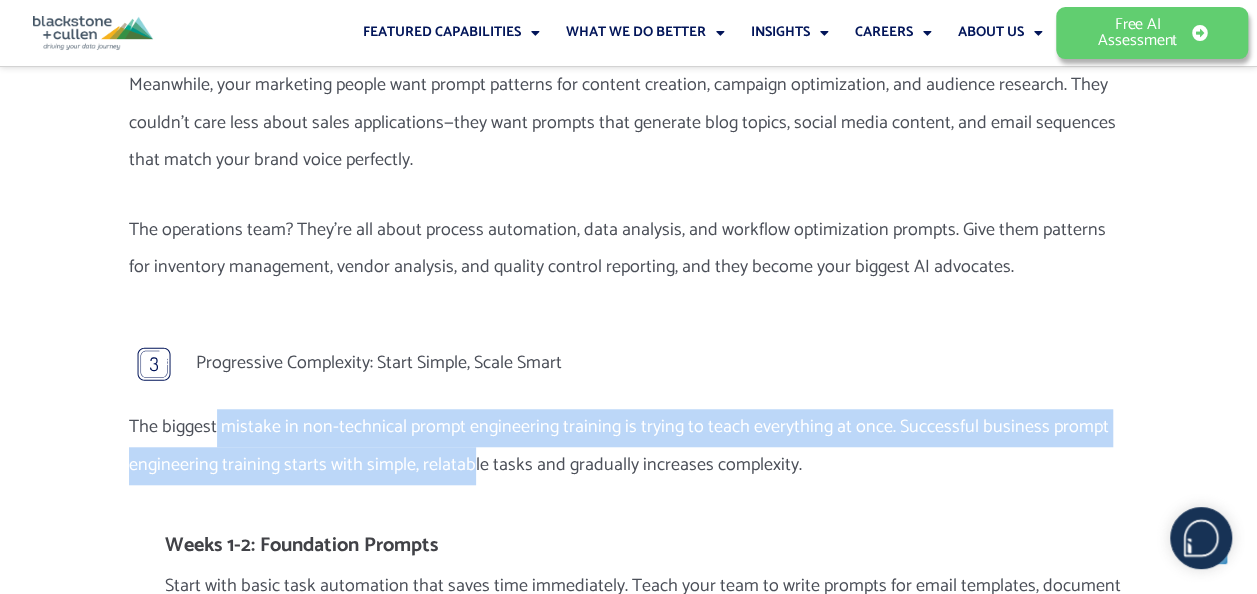 drag, startPoint x: 213, startPoint y: 352, endPoint x: 477, endPoint y: 373, distance: 264.83392 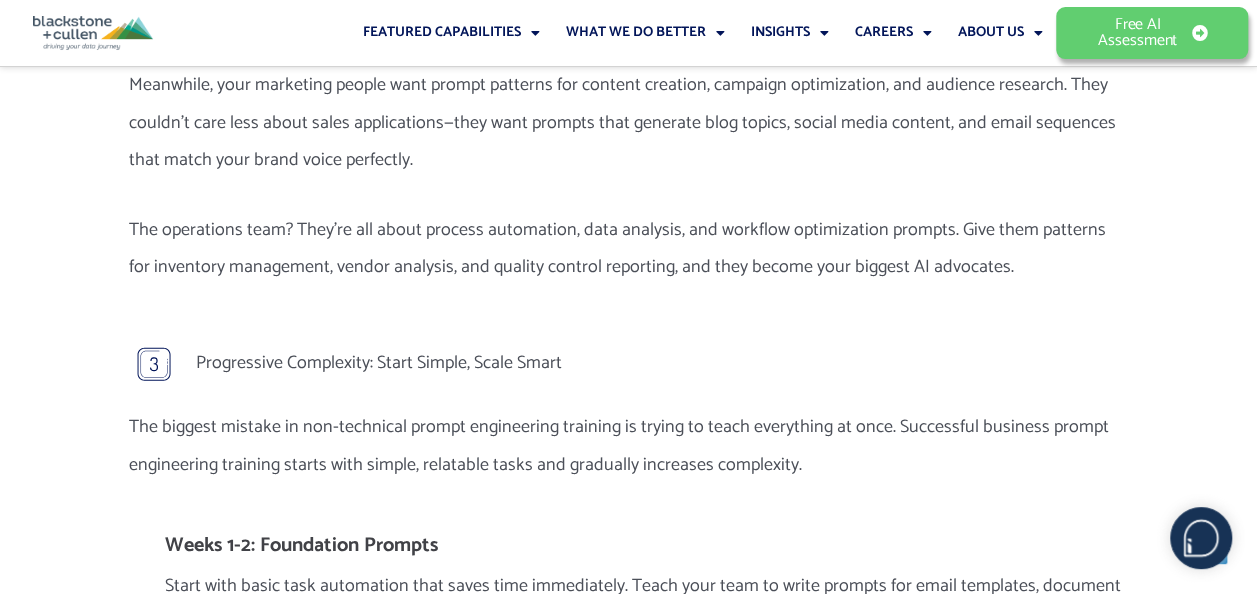 drag, startPoint x: 477, startPoint y: 373, endPoint x: 644, endPoint y: 387, distance: 167.5858 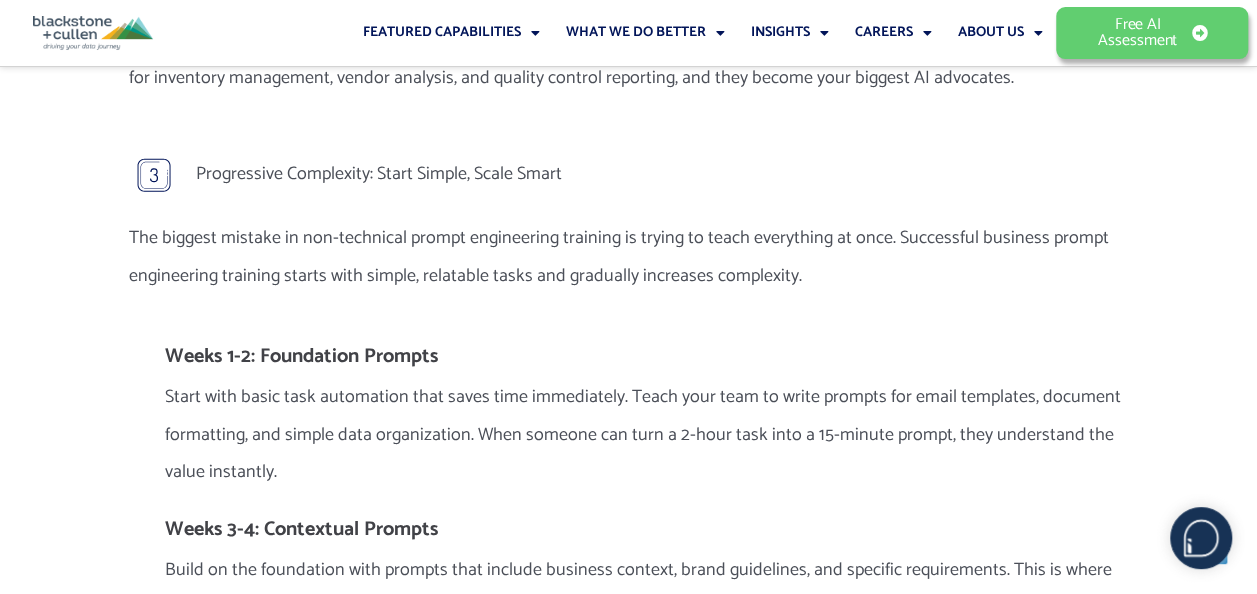scroll, scrollTop: 4700, scrollLeft: 0, axis: vertical 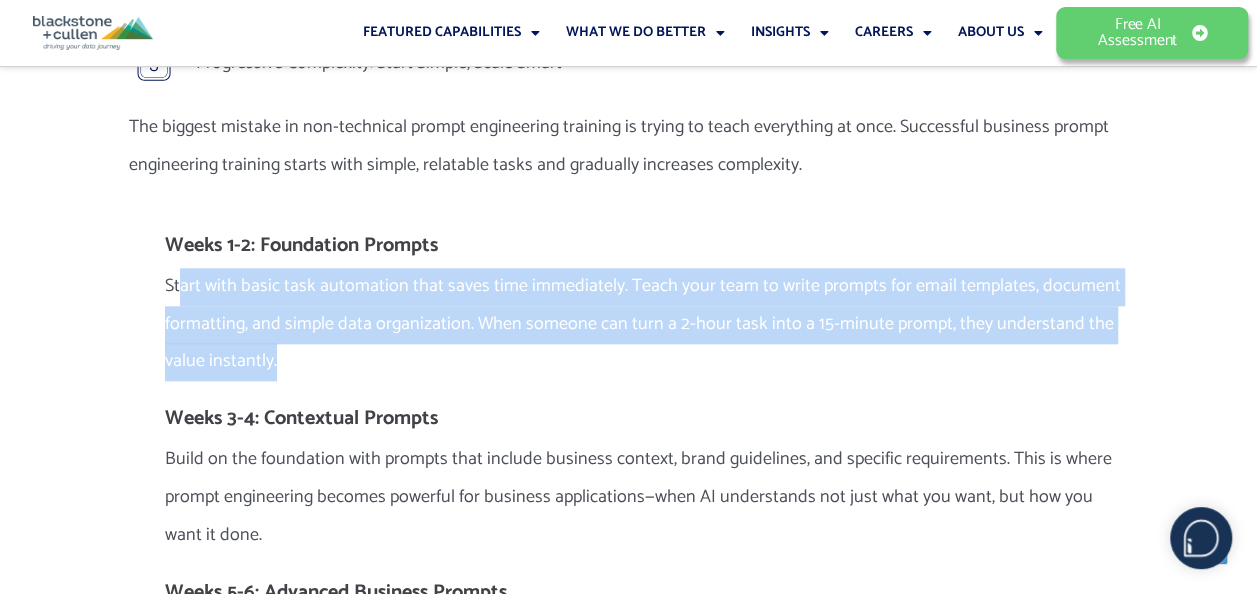 drag, startPoint x: 181, startPoint y: 205, endPoint x: 406, endPoint y: 312, distance: 249.14655 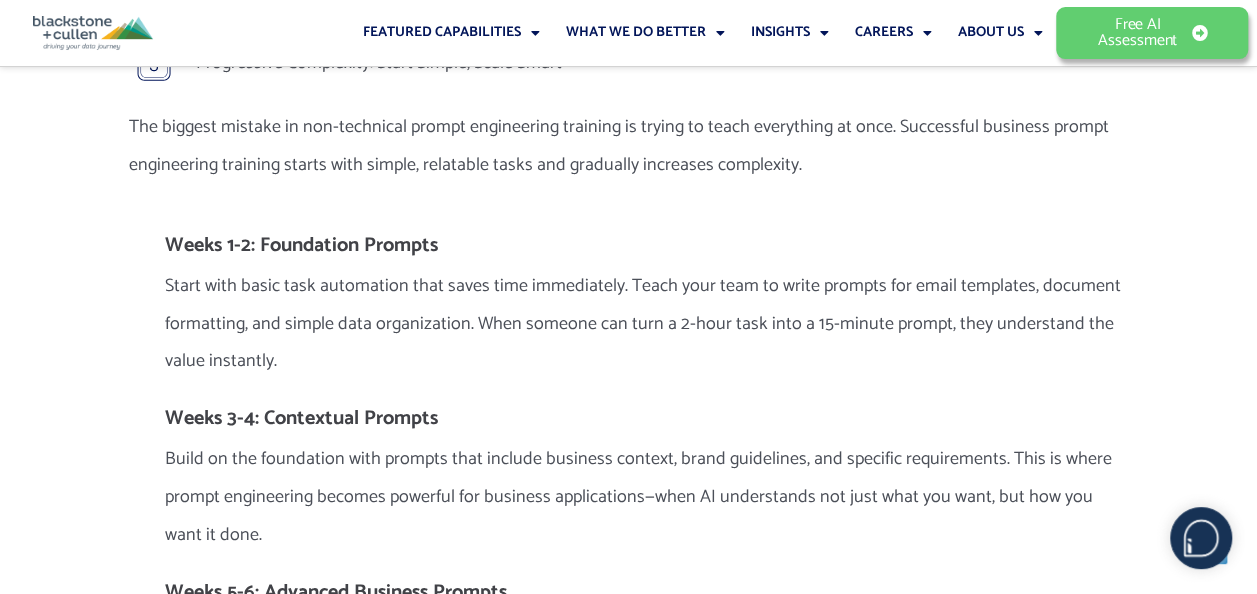 drag, startPoint x: 406, startPoint y: 312, endPoint x: 492, endPoint y: 415, distance: 134.18271 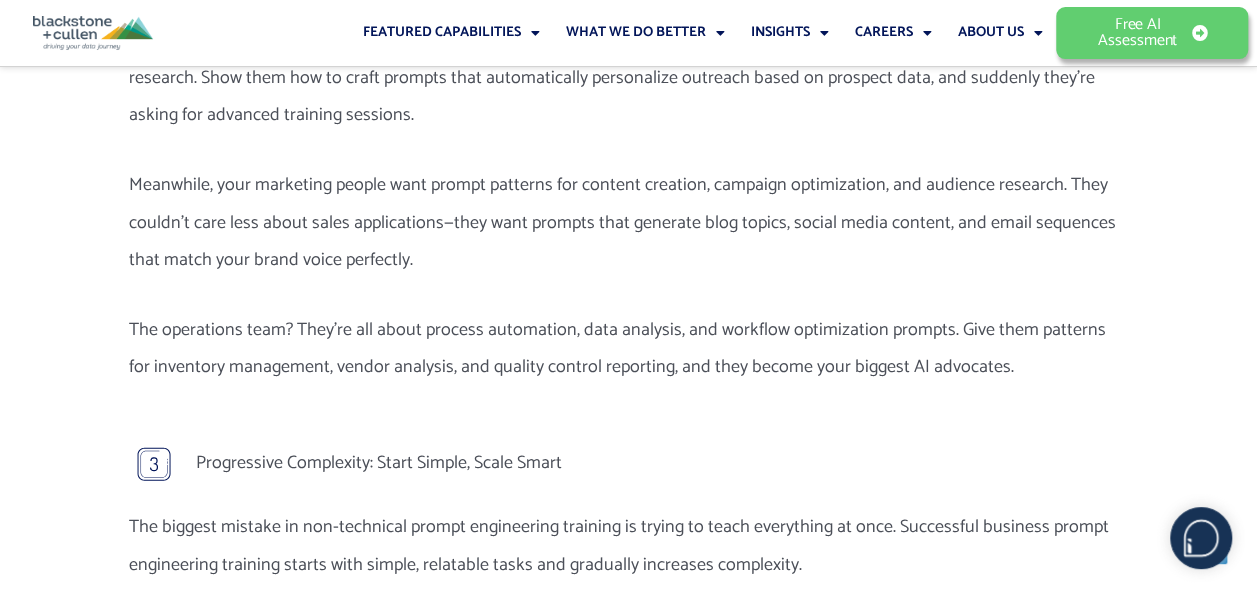 scroll, scrollTop: 4600, scrollLeft: 0, axis: vertical 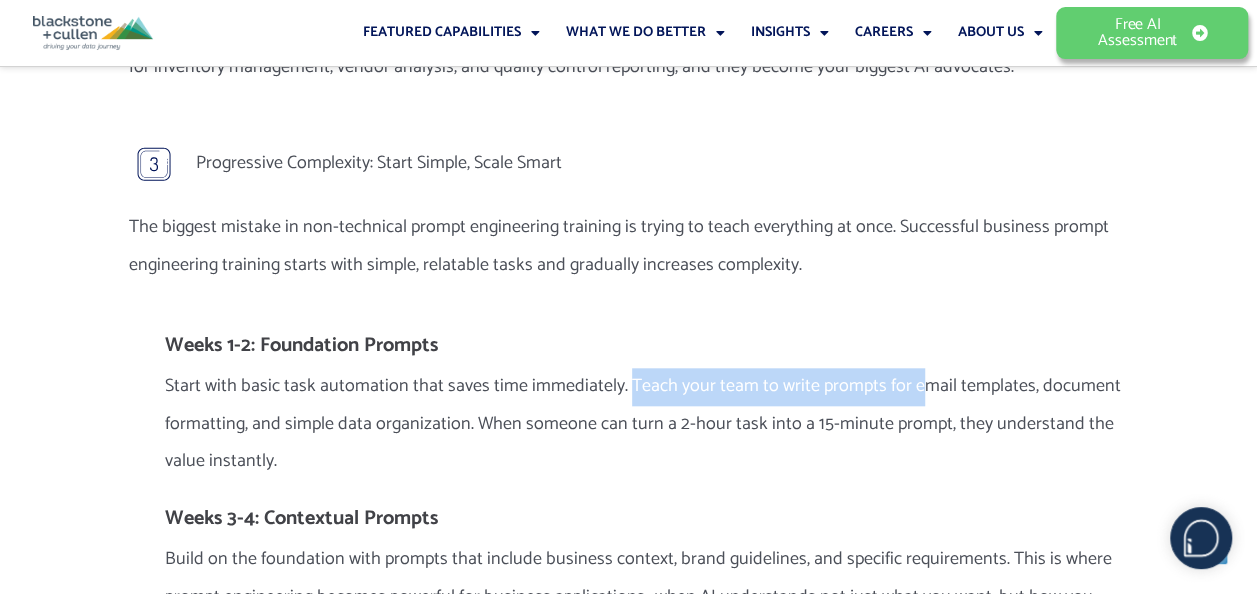 drag, startPoint x: 619, startPoint y: 317, endPoint x: 916, endPoint y: 320, distance: 297.01514 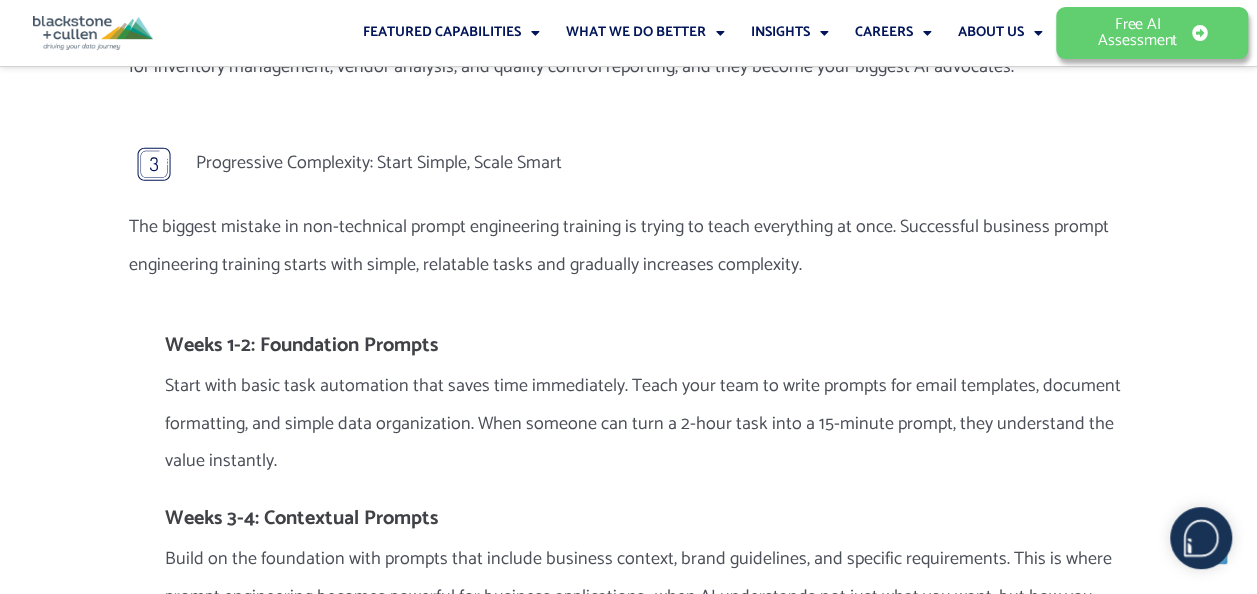 drag, startPoint x: 916, startPoint y: 320, endPoint x: 1010, endPoint y: 346, distance: 97.52948 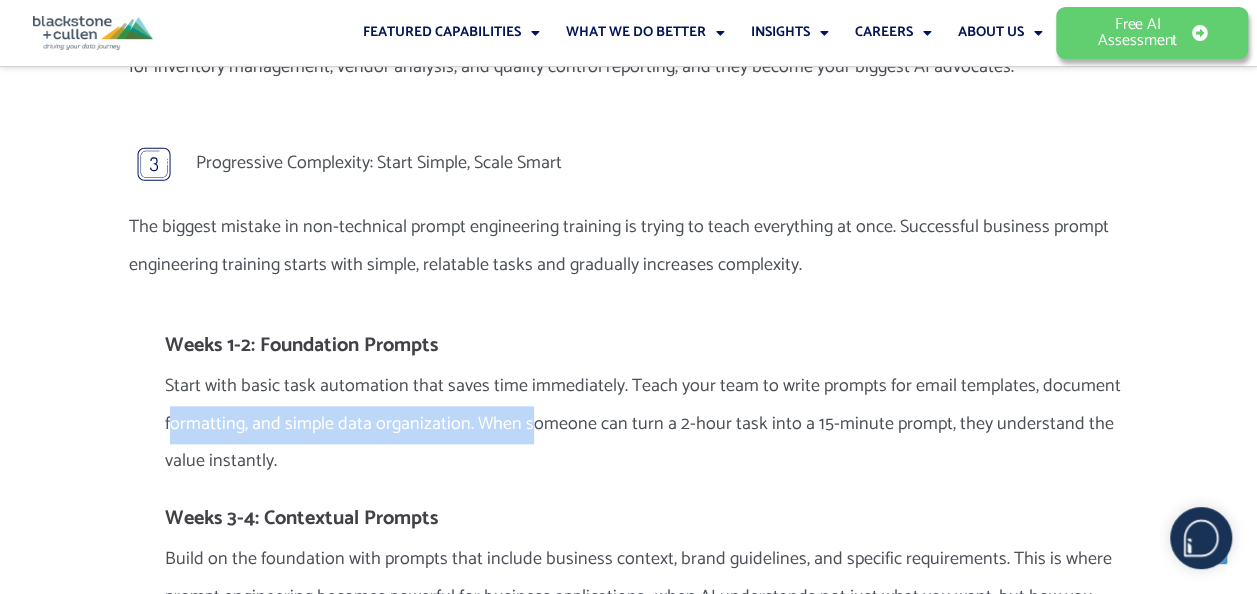 drag 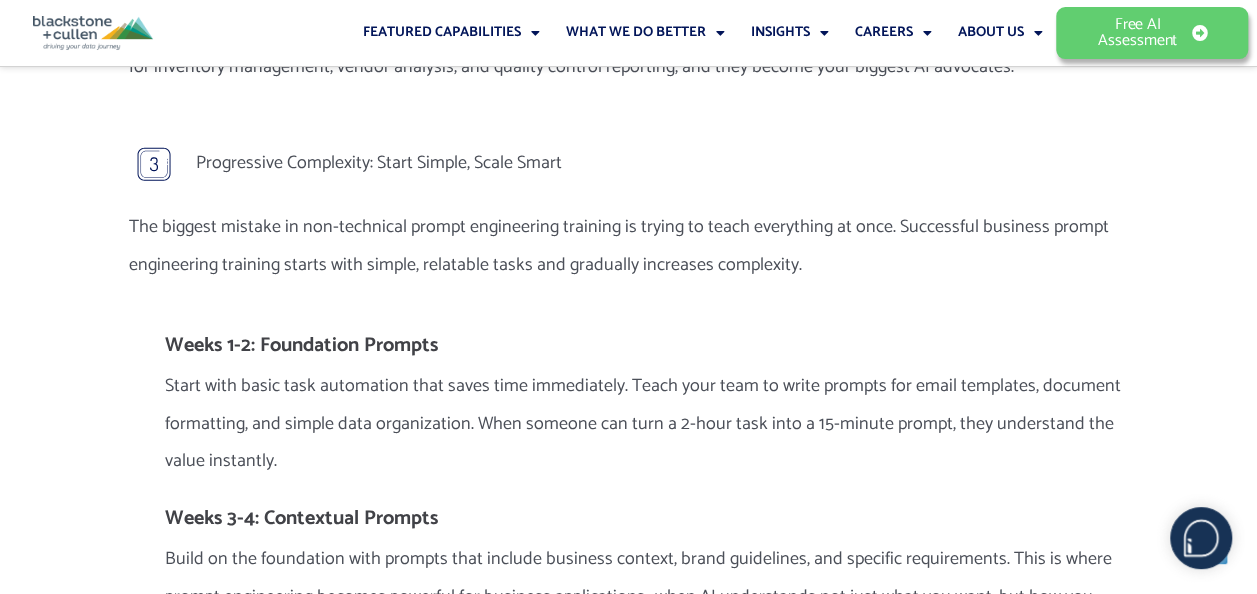 click on "Start with basic task automation that saves time immediately. Teach your team to write prompts for email templates, document formatting, and simple data organization. When someone can turn a 2-hour task into a 15-minute prompt, they understand the value instantly." at bounding box center [647, 424] 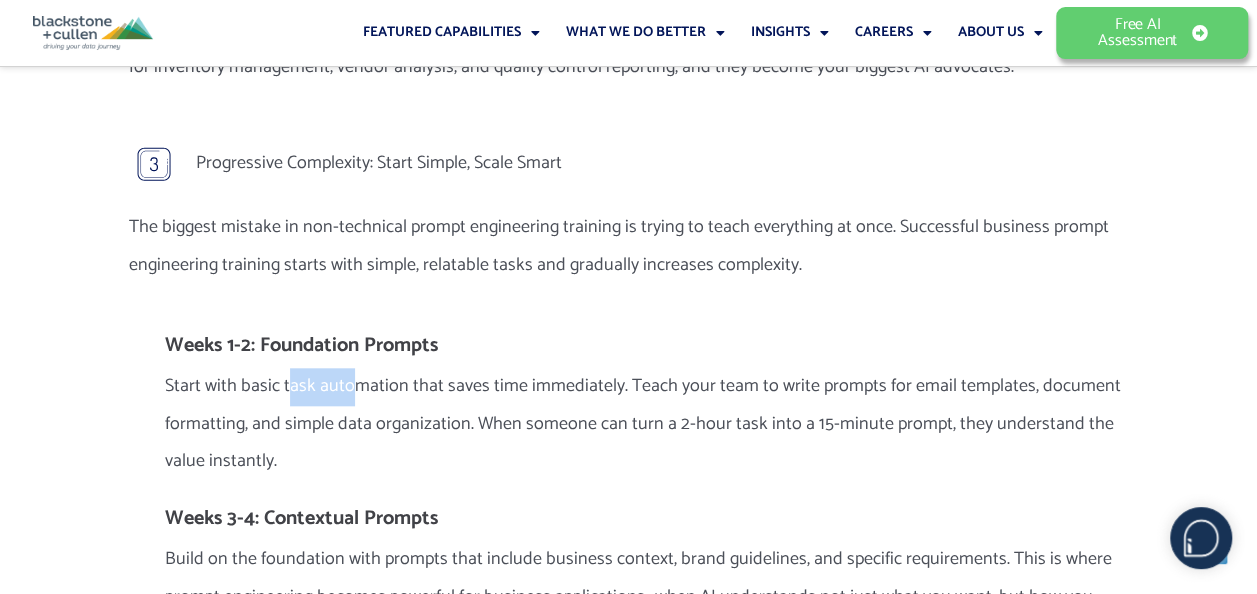 click on "Start with basic task automation that saves time immediately. Teach your team to write prompts for email templates, document formatting, and simple data organization. When someone can turn a 2-hour task into a 15-minute prompt, they understand the value instantly." at bounding box center (647, 424) 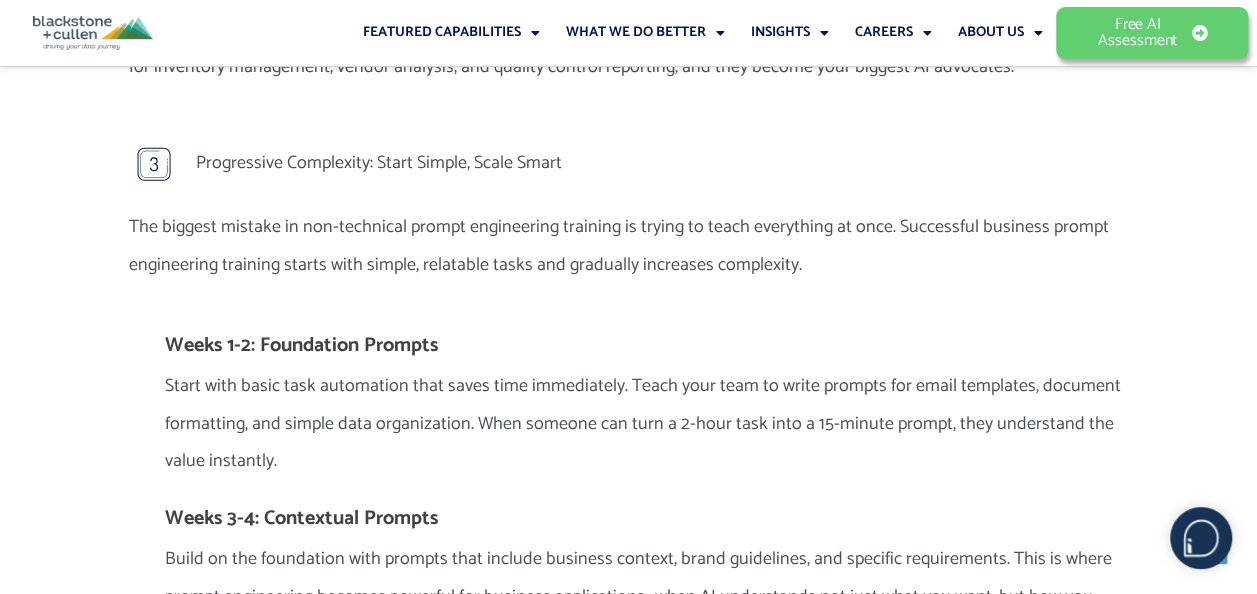 click on "Start with basic task automation that saves time immediately. Teach your team to write prompts for email templates, document formatting, and simple data organization. When someone can turn a 2-hour task into a 15-minute prompt, they understand the value instantly." at bounding box center (647, 424) 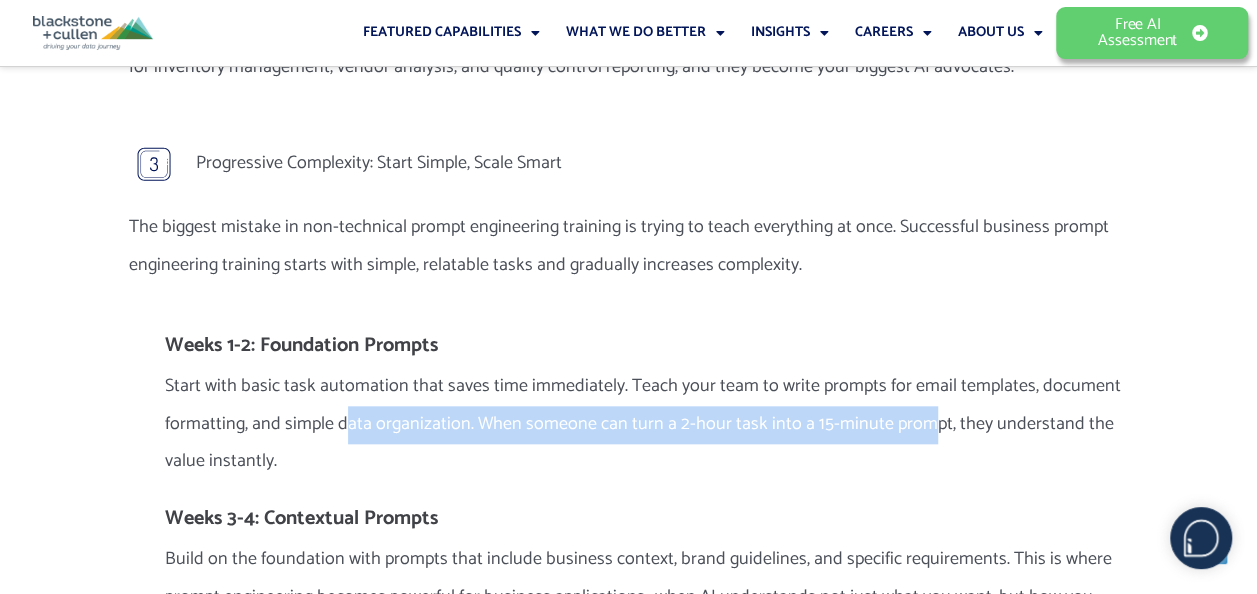 drag, startPoint x: 376, startPoint y: 336, endPoint x: 918, endPoint y: 347, distance: 542.11163 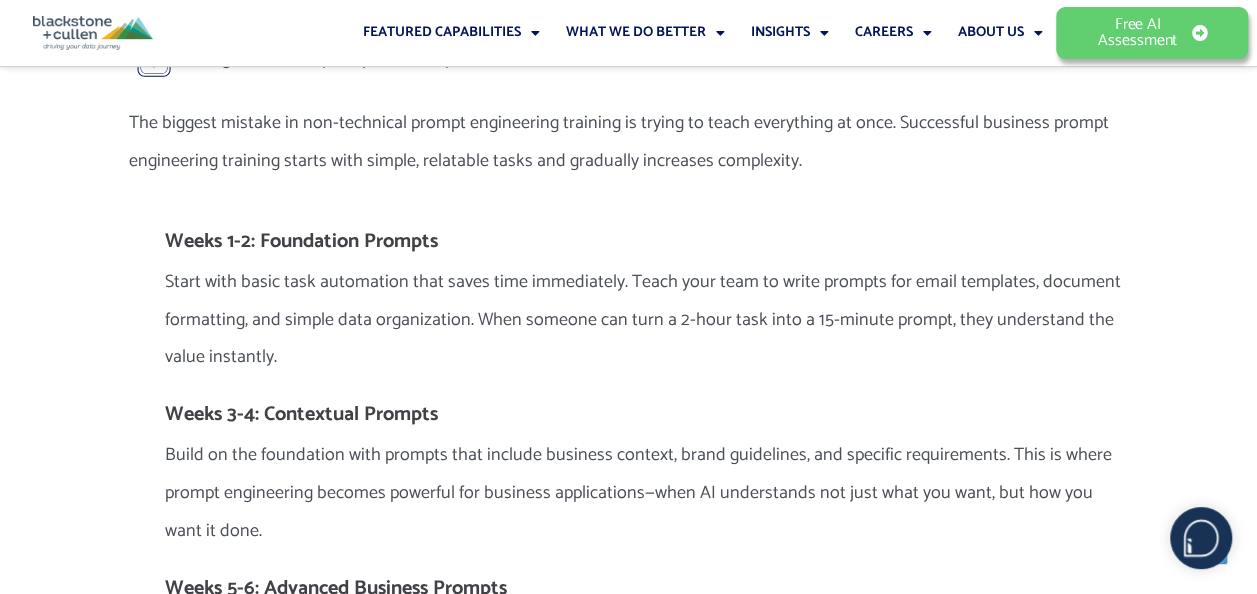 scroll, scrollTop: 4800, scrollLeft: 0, axis: vertical 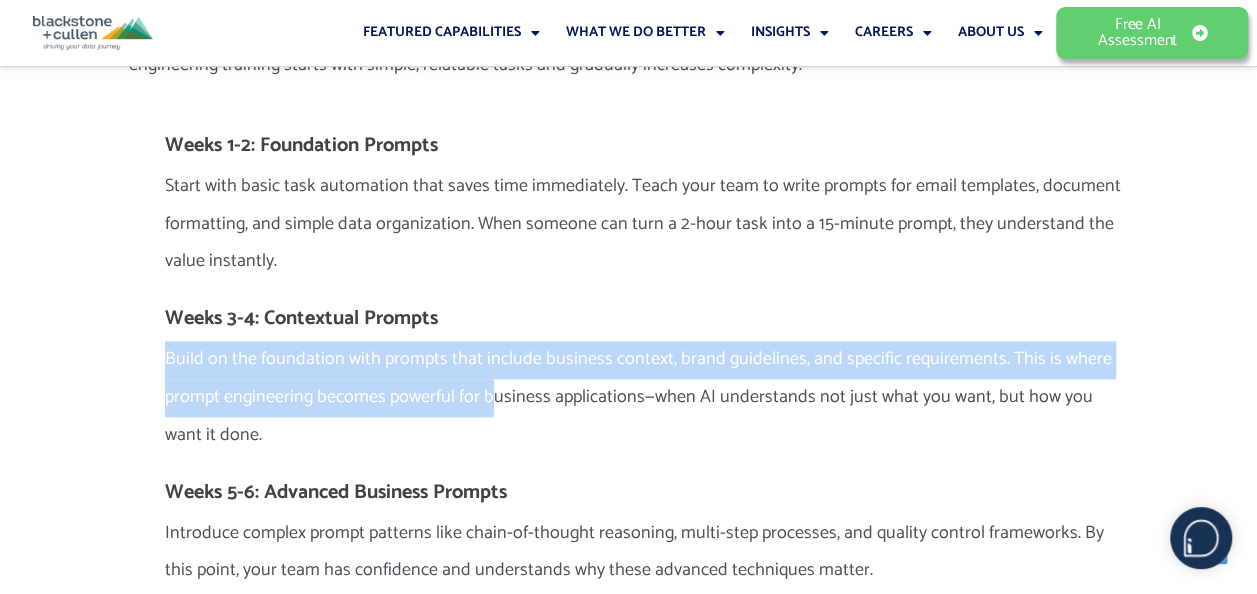 drag, startPoint x: 169, startPoint y: 291, endPoint x: 500, endPoint y: 325, distance: 332.74164 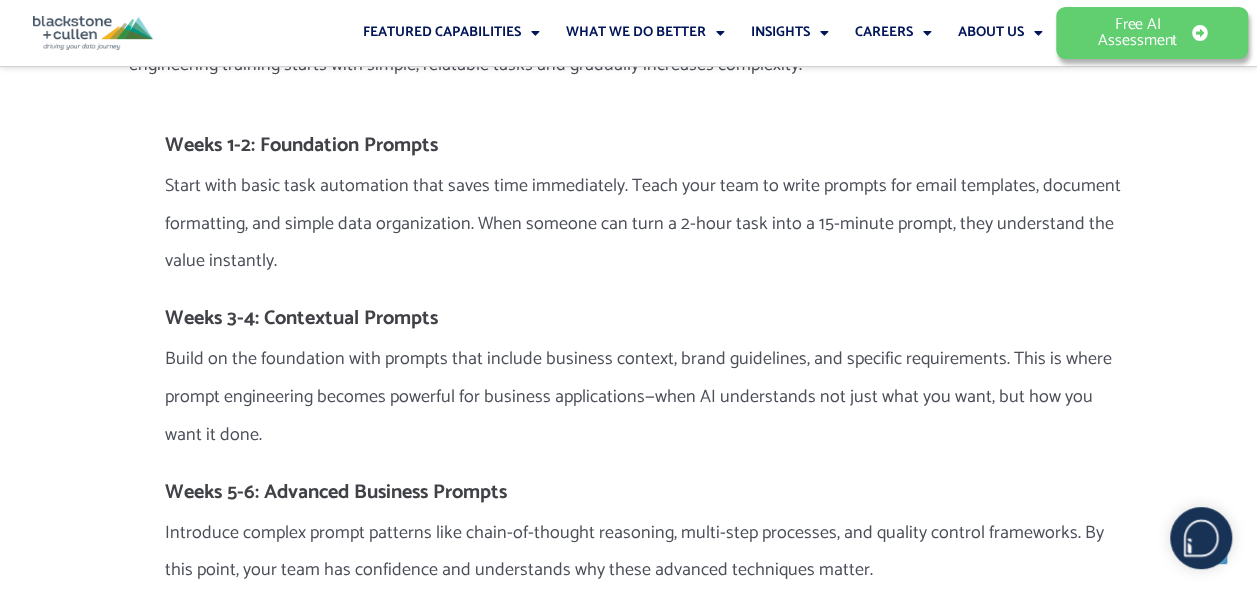 drag, startPoint x: 500, startPoint y: 325, endPoint x: 718, endPoint y: 328, distance: 218.02065 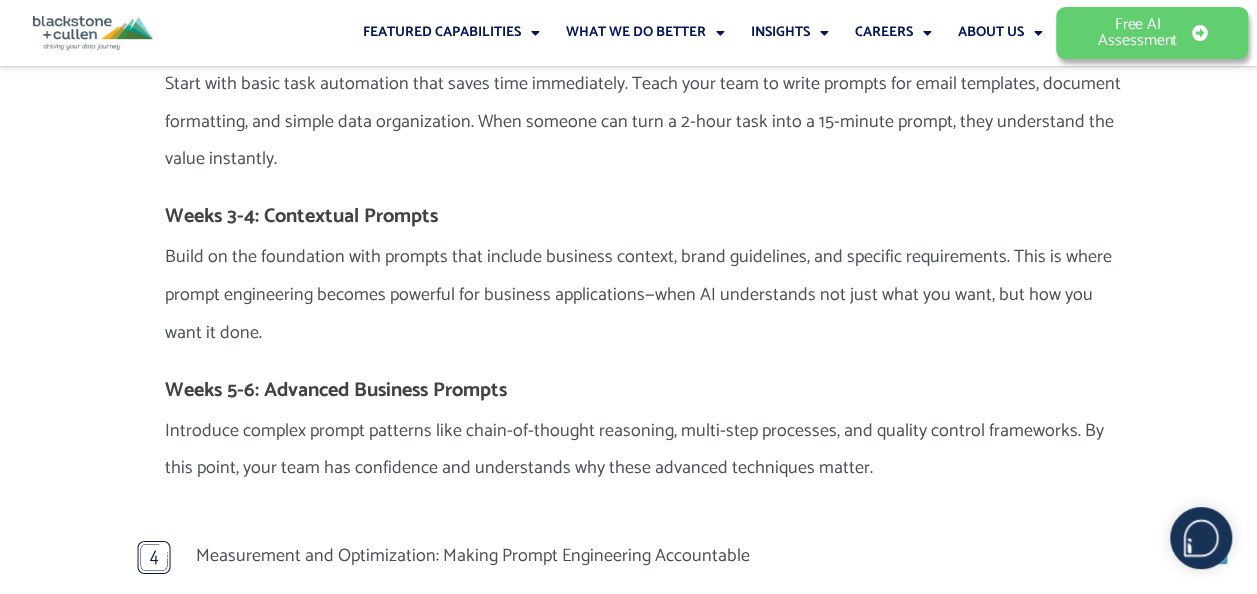 scroll, scrollTop: 5000, scrollLeft: 0, axis: vertical 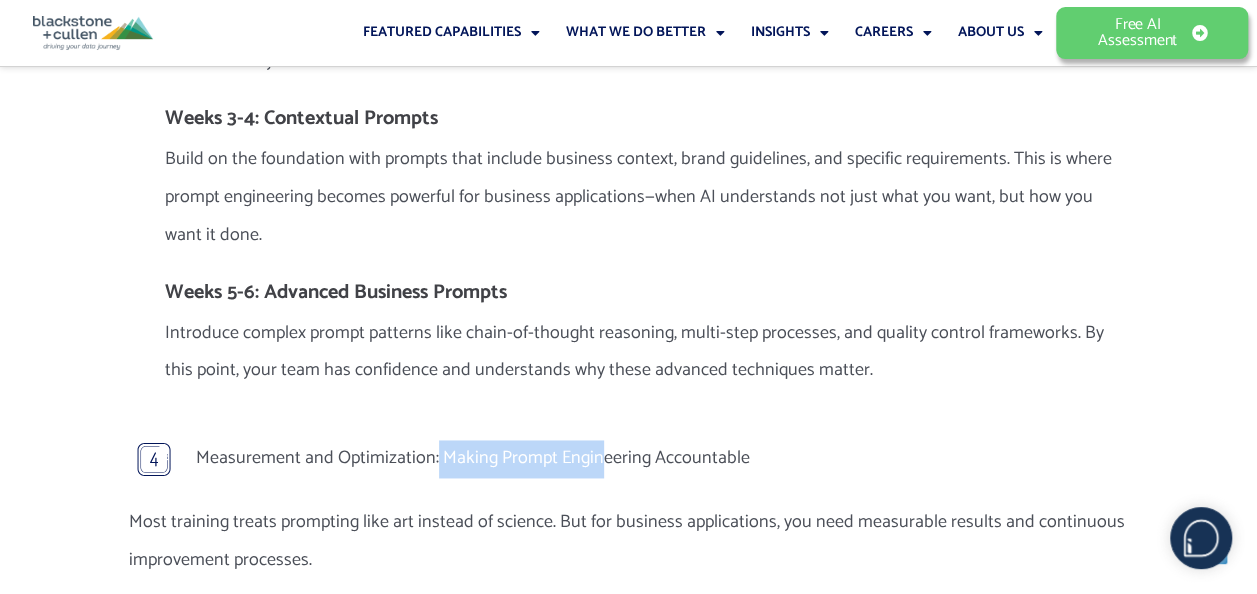 drag, startPoint x: 432, startPoint y: 367, endPoint x: 606, endPoint y: 358, distance: 174.2326 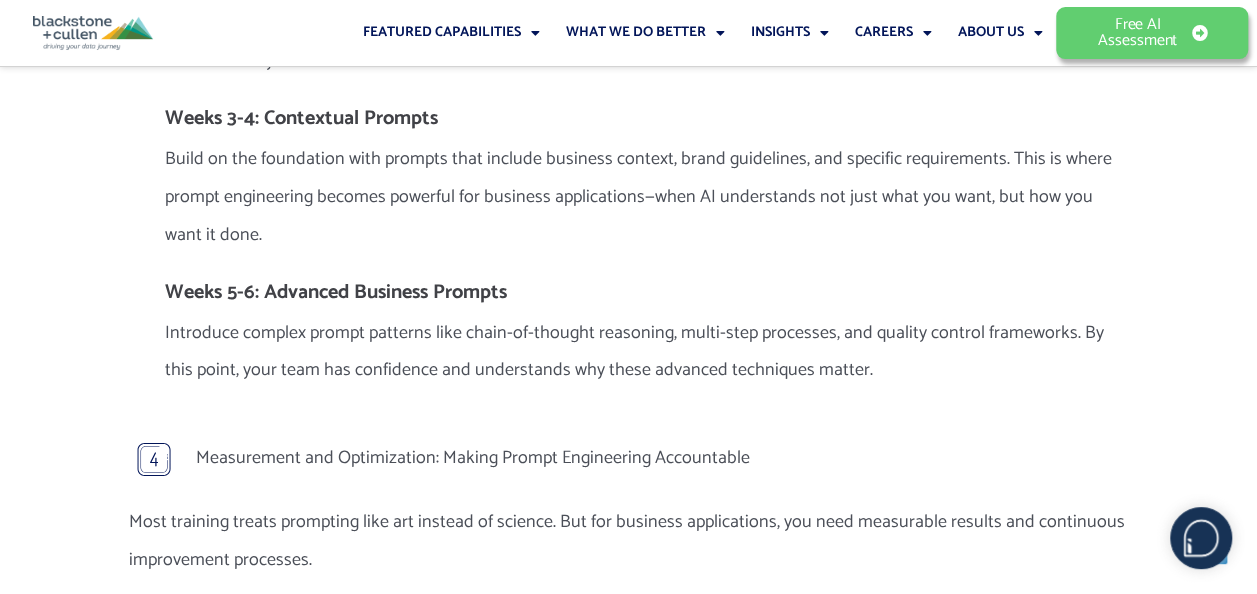 drag, startPoint x: 606, startPoint y: 358, endPoint x: 285, endPoint y: 359, distance: 321.00156 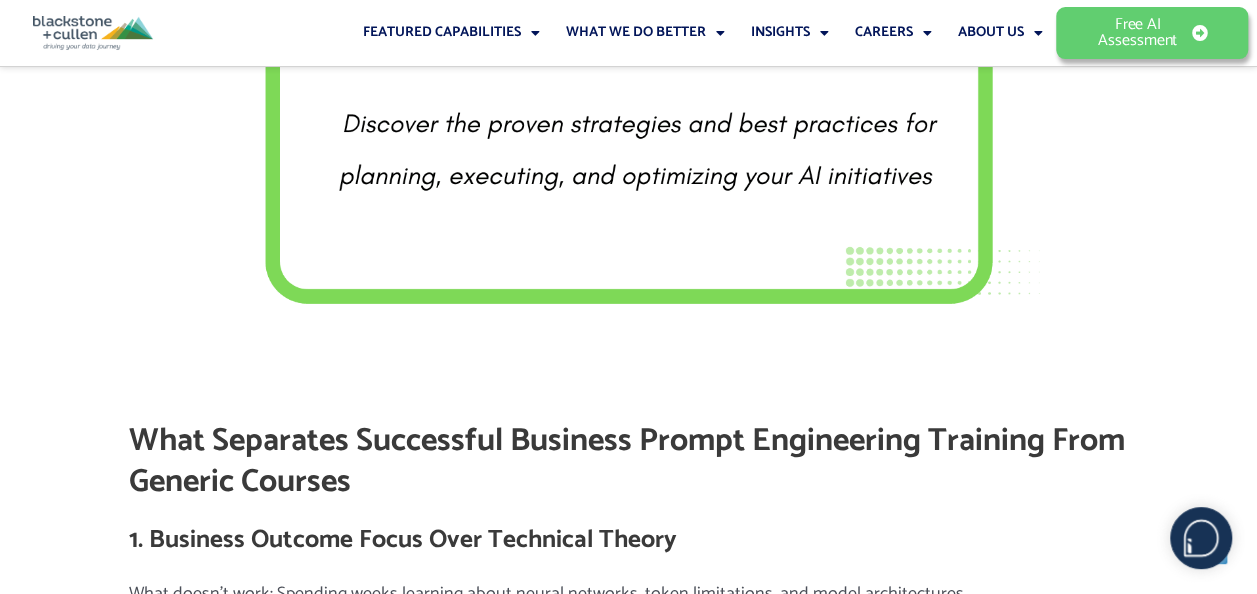 scroll, scrollTop: 6600, scrollLeft: 0, axis: vertical 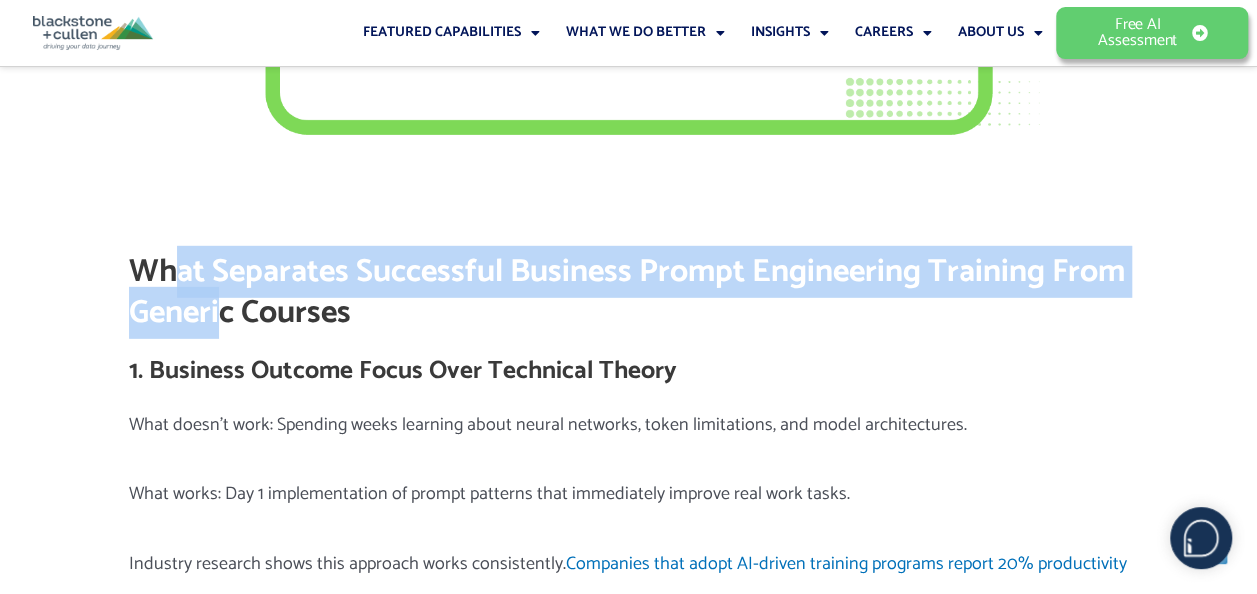 click on "What Separates Successful Business Prompt Engineering Training From Generic Courses" at bounding box center [629, 293] 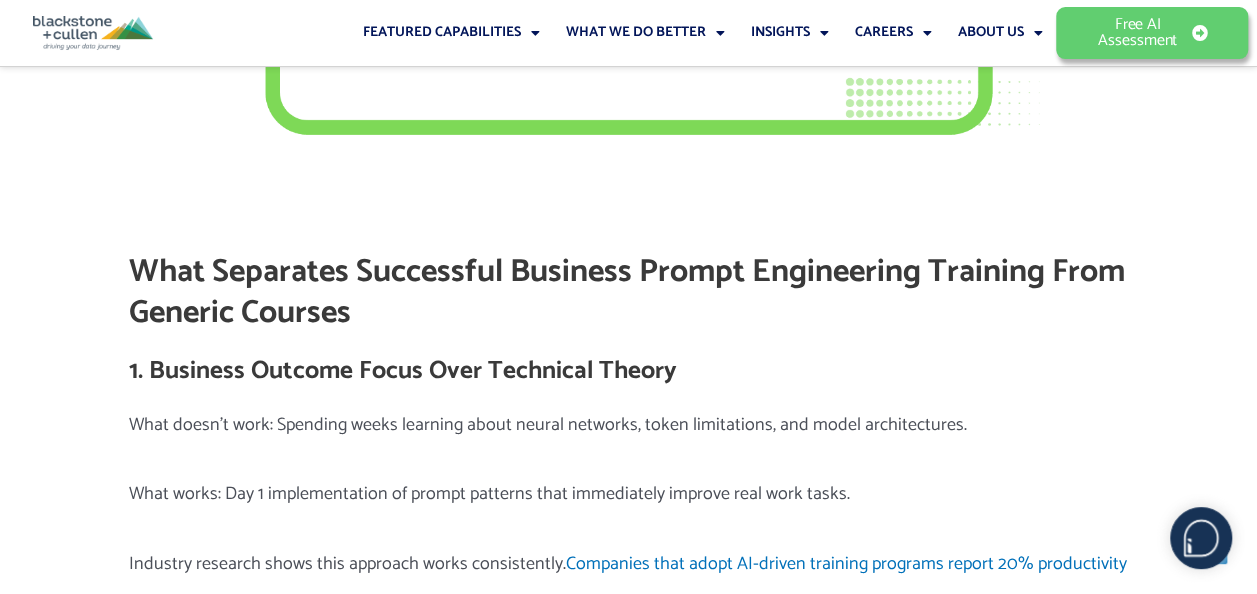 click on "Why only 25% of AI projects deliver expected ROI because teams lack communication skills—and the practical framework that gets non-technical employees producing professional results in days, not months. Something’s not adding up in the AI training world. Companies are spending millions on the latest AI tools, but their teams are still doing things the old way. Sales departments have access to proposal automation that could cut their workload by 70%, yet they’re still manually crafting every document. Customer service teams could be using AI to handle routine inquiries instantly, but they’re stuck responding to the same questions over and over again. The issue isn’t the technology—it’s that nobody taught these teams how to actually communicate with AI systems effectively. According to recent research,  78% of AI project failures stem from poor human-AI communication , not technical problems. Meanwhile,  only 25% of AI initiatives deliver their expected ROI       The Real Cost of Failed Training:" at bounding box center (629, 1712) 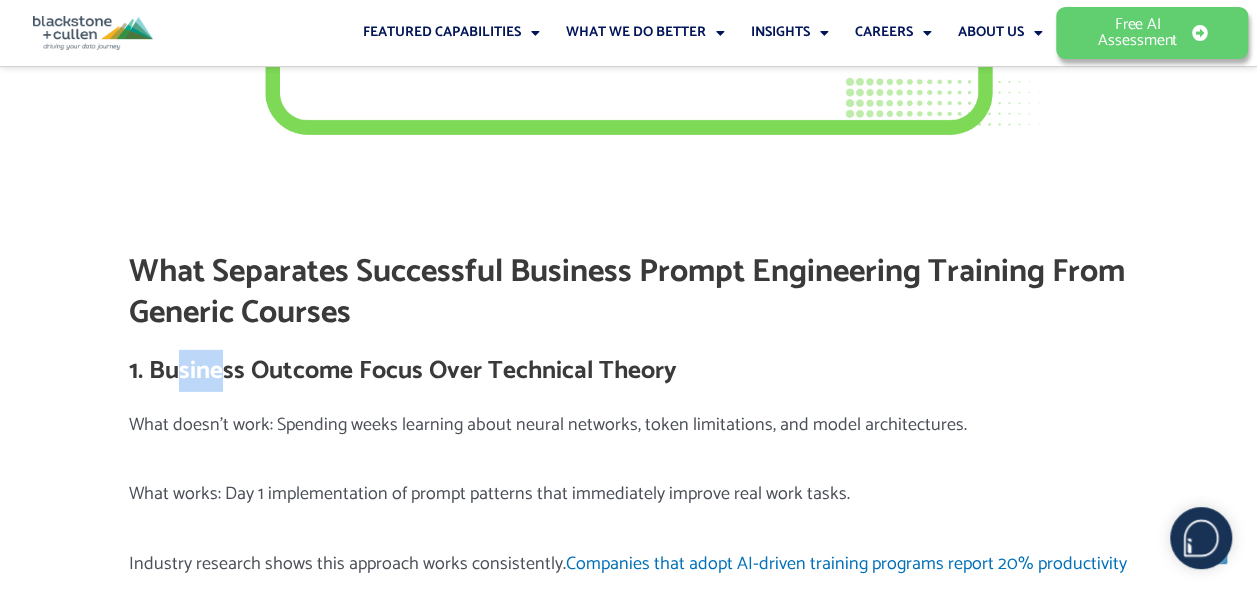 click on "1. Business Outcome Focus Over Technical Theory" at bounding box center [629, 371] 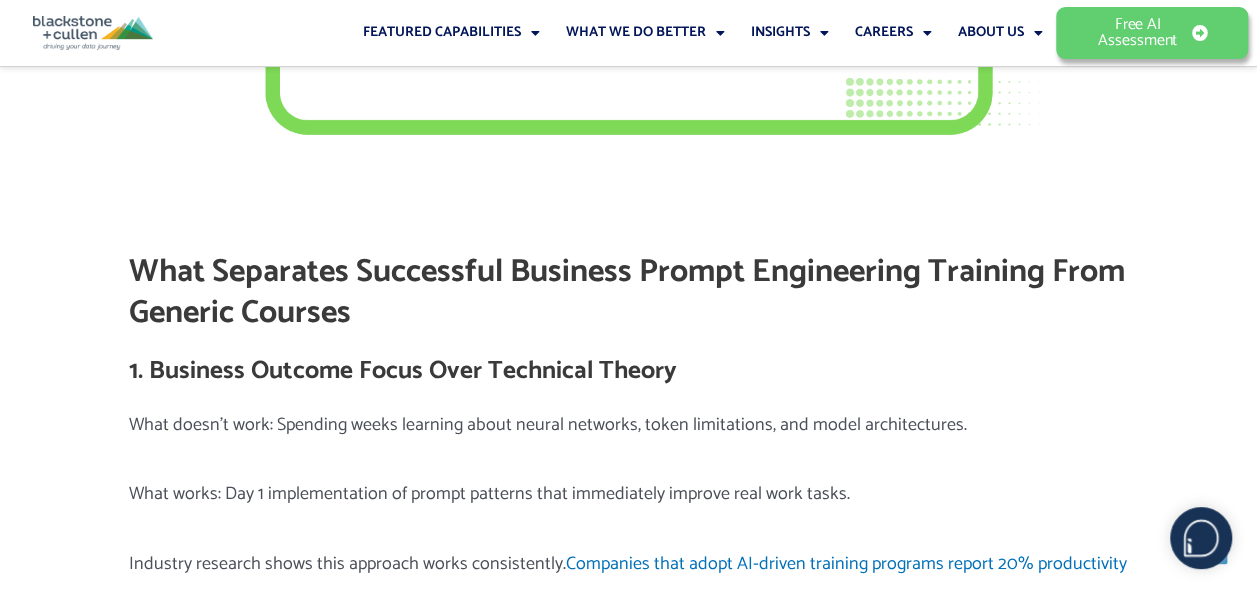 click on "What works: Day 1 implementation of prompt patterns that immediately improve real work tasks." at bounding box center (629, 495) 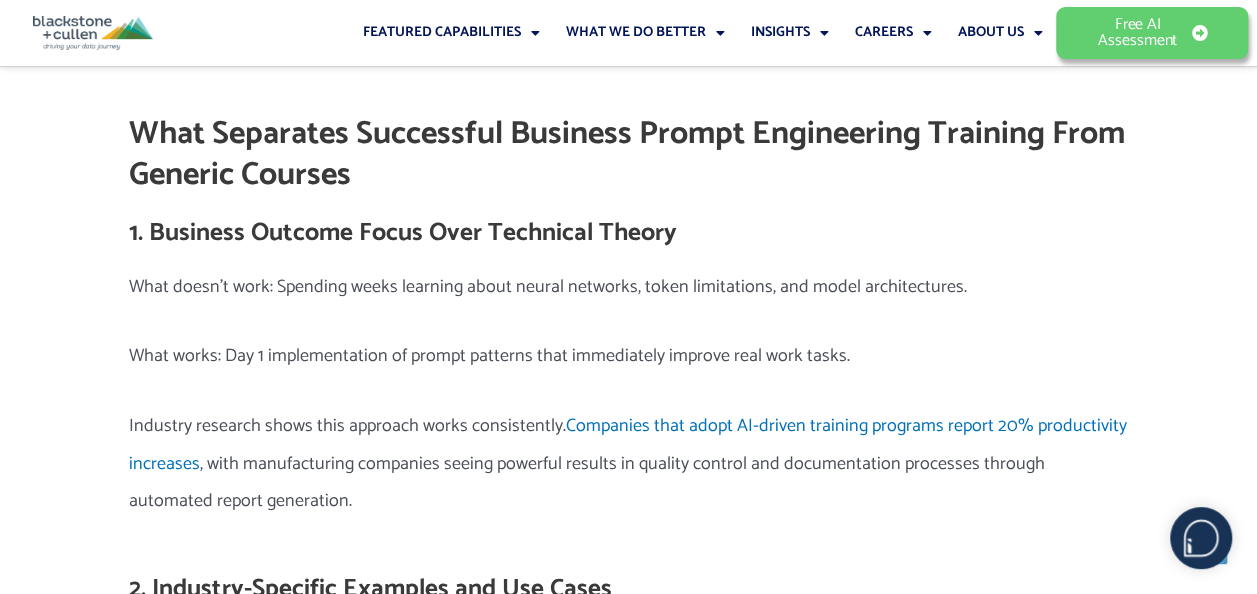 scroll, scrollTop: 7100, scrollLeft: 0, axis: vertical 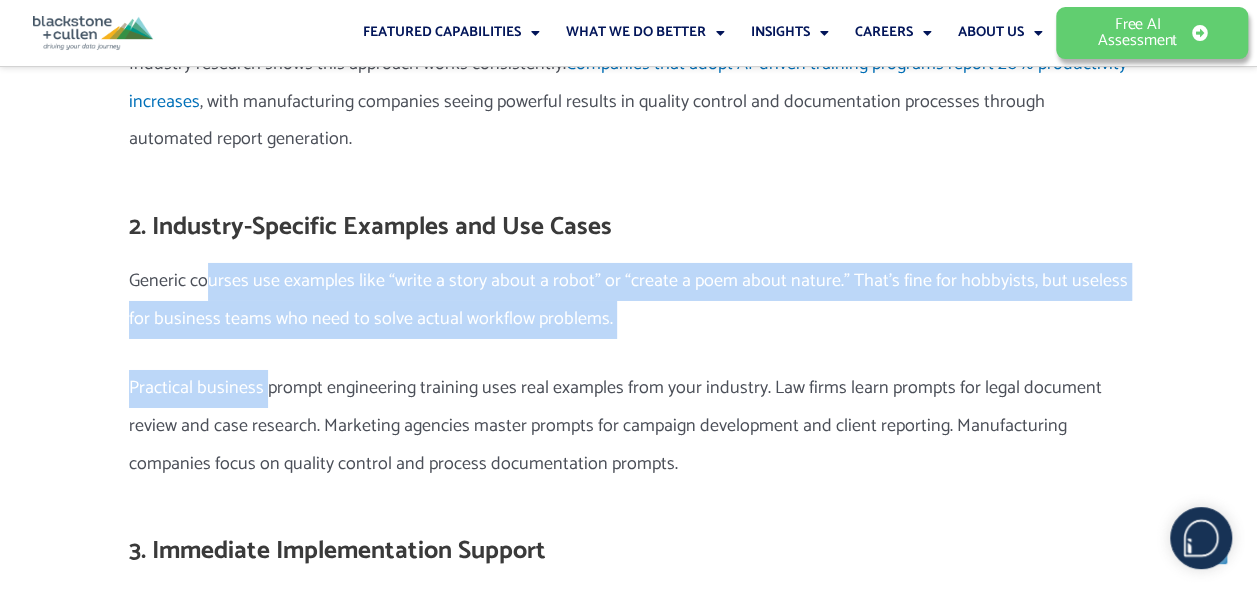 drag, startPoint x: 208, startPoint y: 142, endPoint x: 266, endPoint y: 238, distance: 112.1606 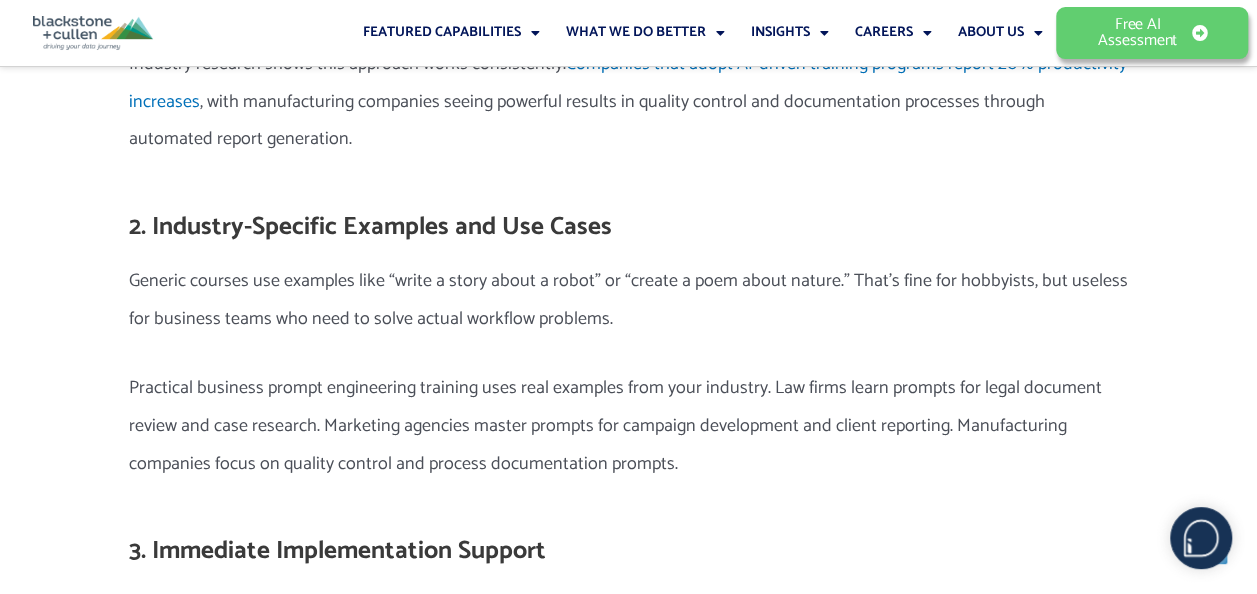 click on "Practical business prompt engineering training uses real examples from your industry. Law firms learn prompts for legal document review and case research. Marketing agencies master prompts for campaign development and client reporting. Manufacturing companies focus on quality control and process documentation prompts." at bounding box center [629, 426] 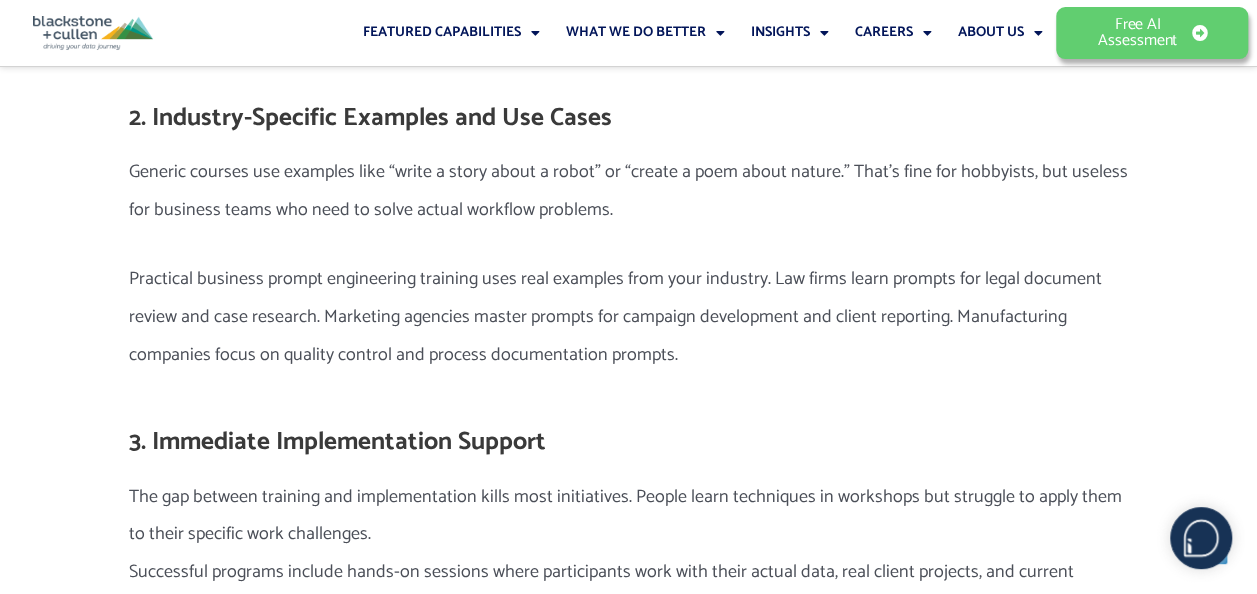 scroll, scrollTop: 7300, scrollLeft: 0, axis: vertical 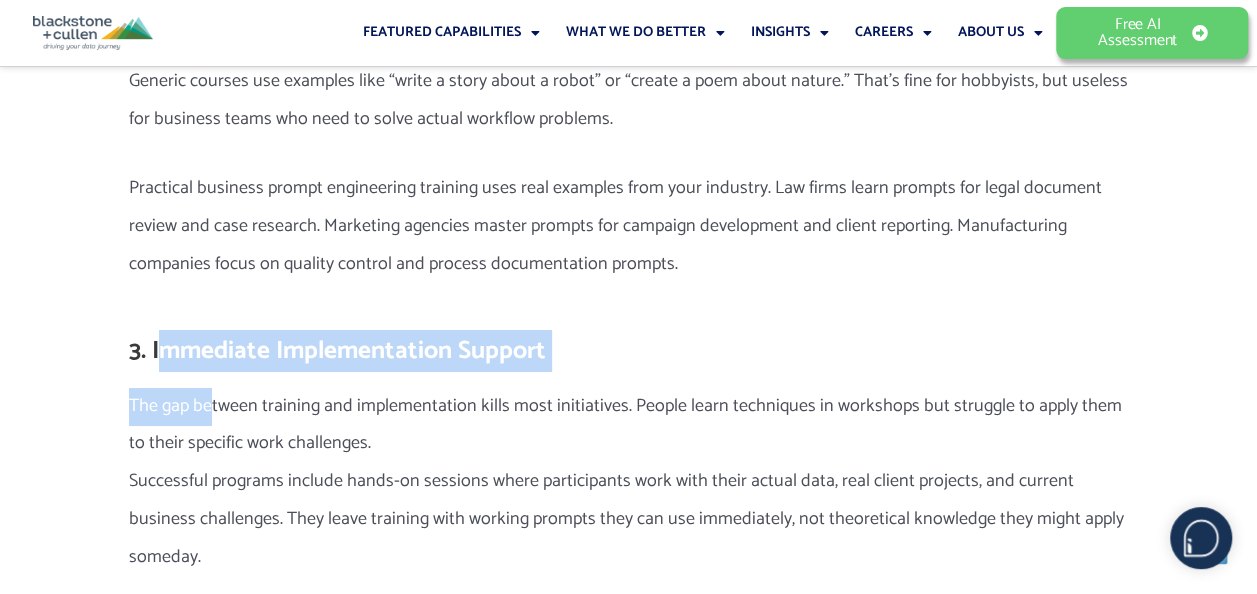 click on "Why only 25% of AI projects deliver expected ROI because teams lack communication skills—and the practical framework that gets non-technical employees producing professional results in days, not months. Something’s not adding up in the AI training world. Companies are spending millions on the latest AI tools, but their teams are still doing things the old way. Sales departments have access to proposal automation that could cut their workload by 70%, yet they’re still manually crafting every document. Customer service teams could be using AI to handle routine inquiries instantly, but they’re stuck responding to the same questions over and over again. The issue isn’t the technology—it’s that nobody taught these teams how to actually communicate with AI systems effectively. According to recent research,  78% of AI project failures stem from poor human-AI communication , not technical problems. Meanwhile,  only 25% of AI initiatives deliver their expected ROI       The Real Cost of Failed Training:" at bounding box center [629, 1012] 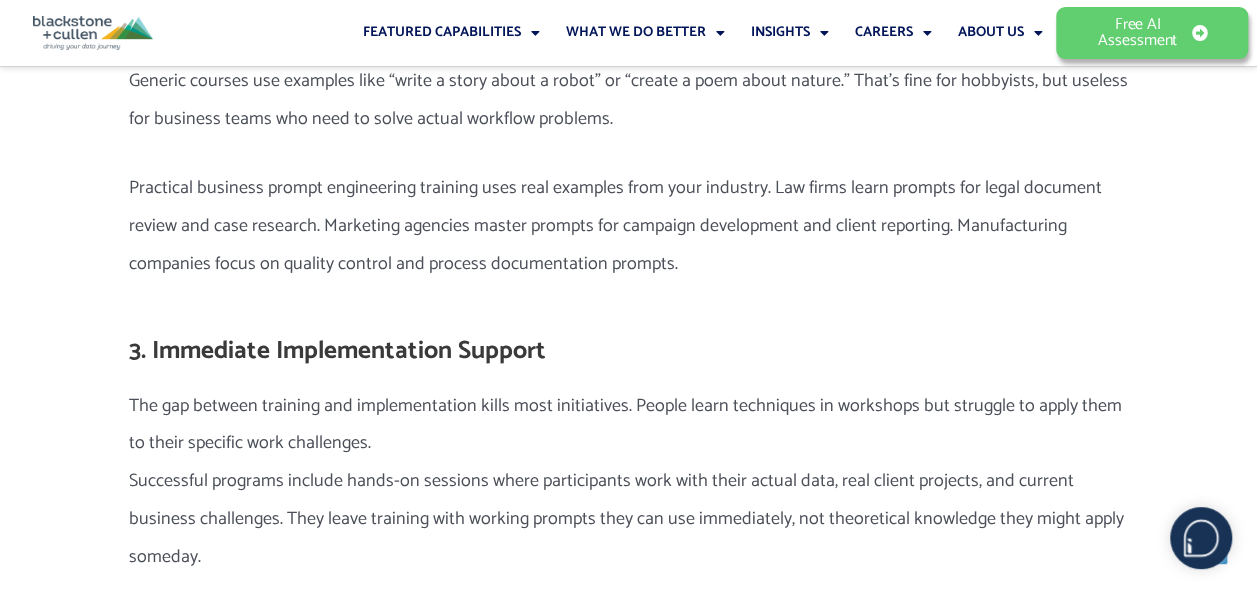 click on "The gap between training and implementation kills most initiatives. People learn techniques in workshops but struggle to apply them to their specific work challenges. Successful programs include hands-on sessions where participants work with their actual data, real client projects, and current business challenges. They leave training with working prompts they can use immediately, not theoretical knowledge they might apply someday." at bounding box center [629, 482] 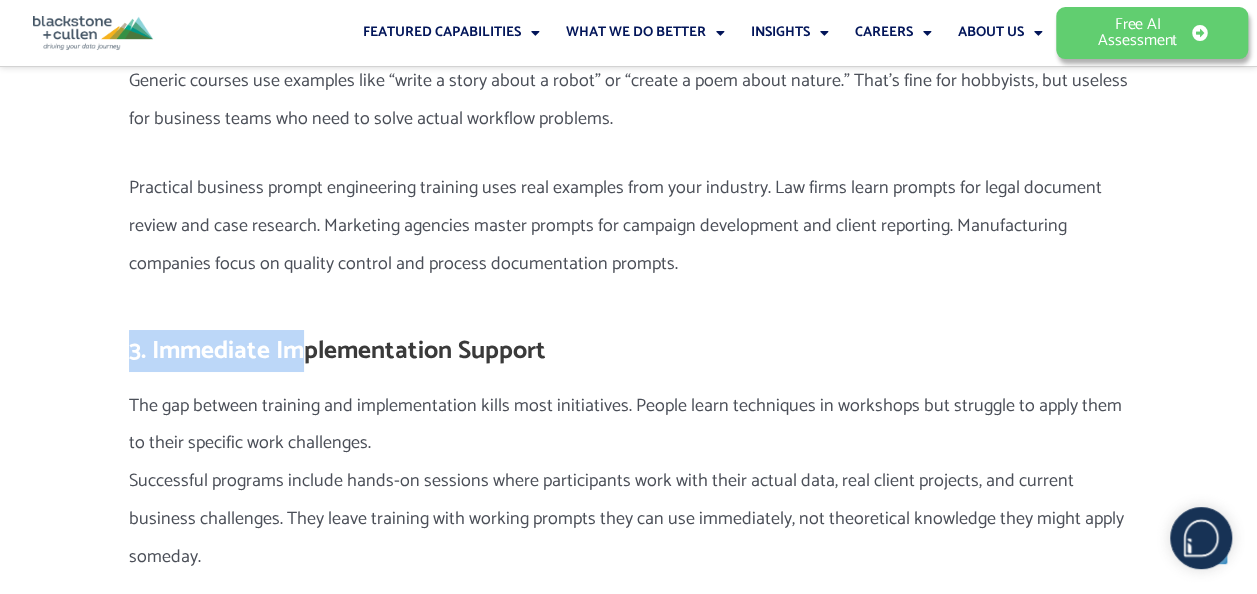 drag, startPoint x: 121, startPoint y: 242, endPoint x: 310, endPoint y: 252, distance: 189.26436 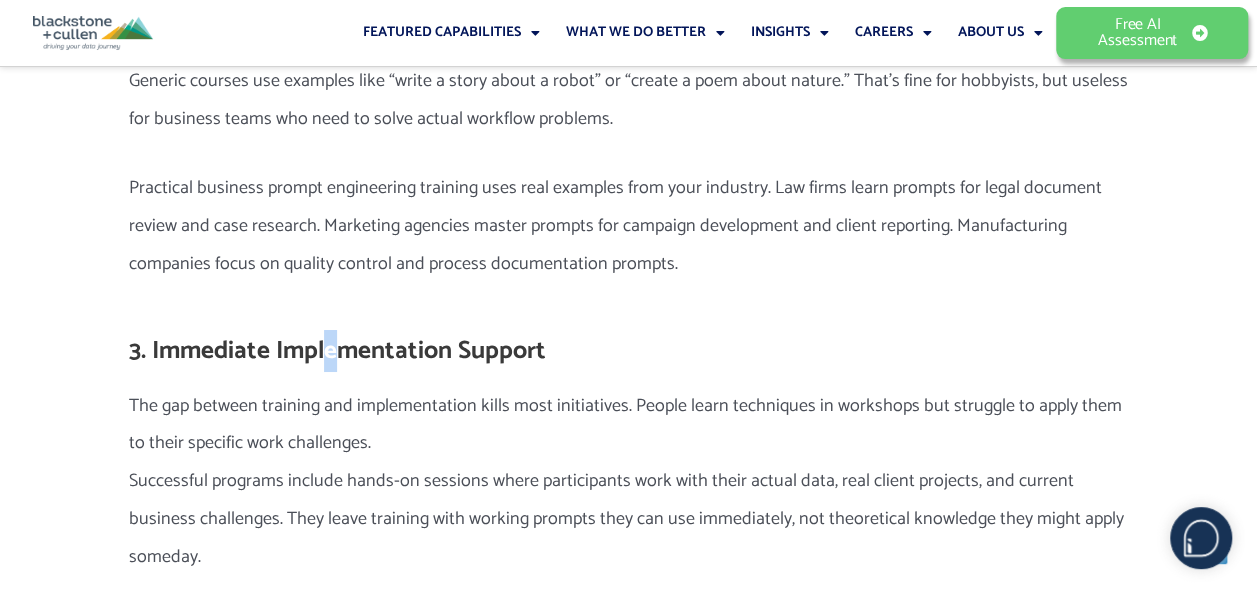 drag, startPoint x: 310, startPoint y: 252, endPoint x: 331, endPoint y: 249, distance: 21.213203 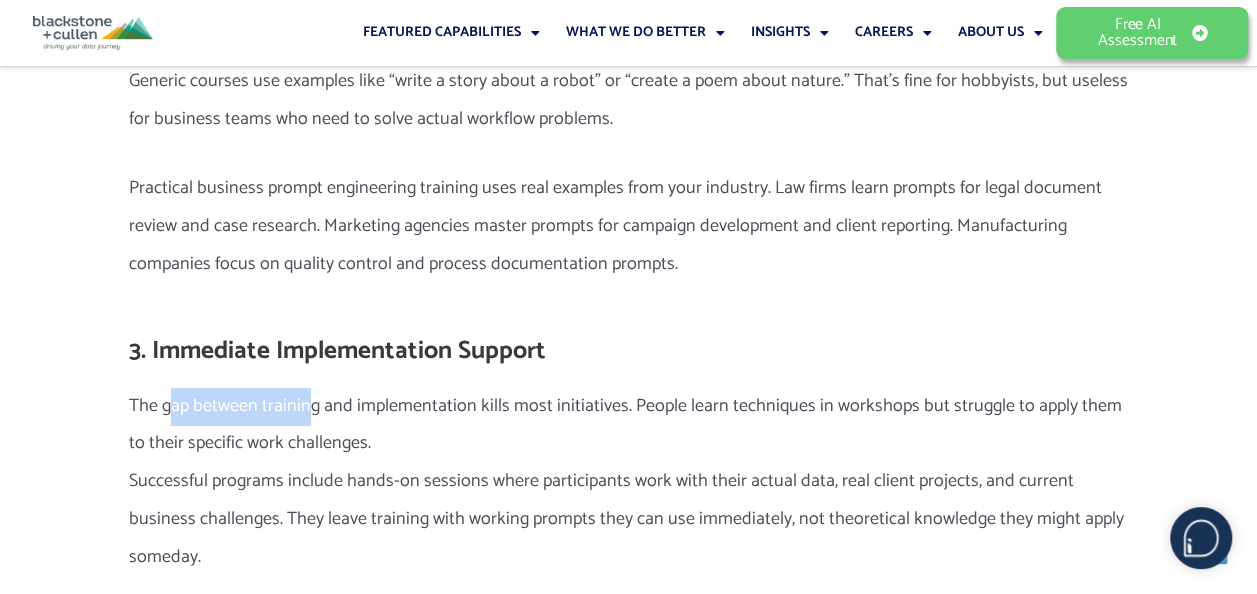 drag, startPoint x: 167, startPoint y: 298, endPoint x: 310, endPoint y: 302, distance: 143.05594 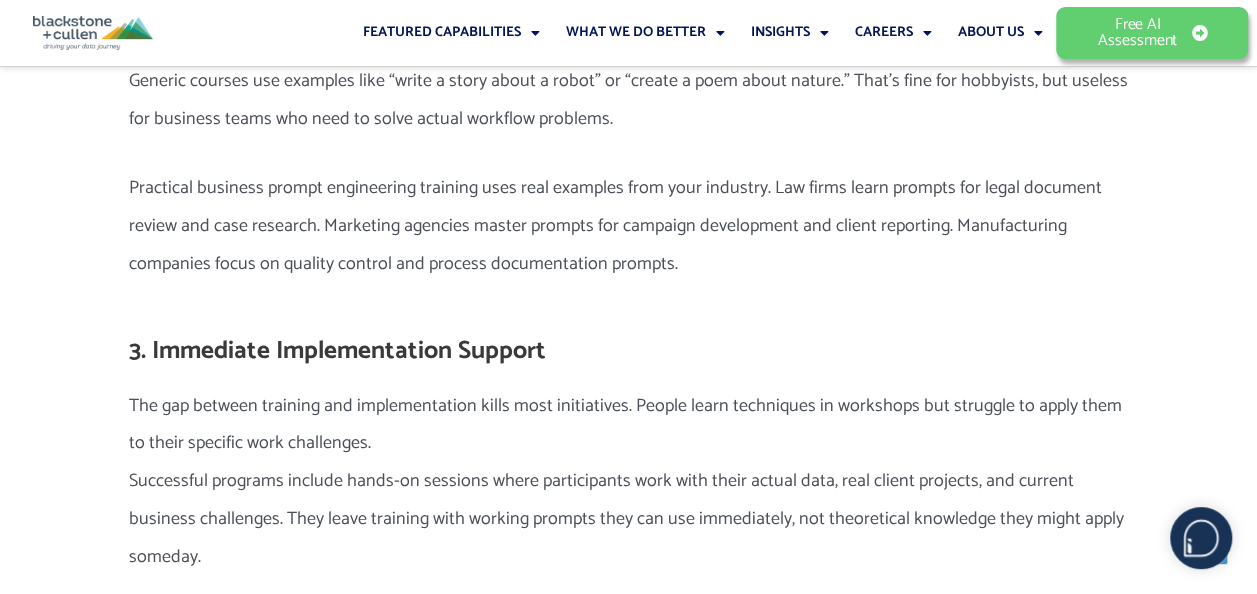 drag, startPoint x: 310, startPoint y: 302, endPoint x: 505, endPoint y: 383, distance: 211.15398 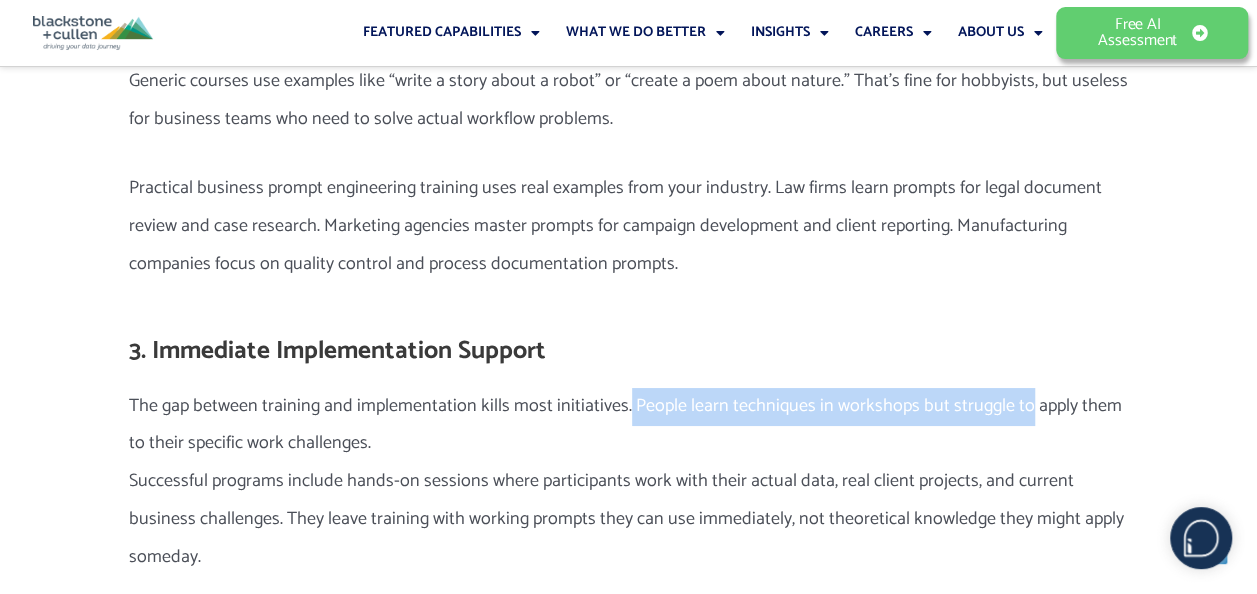 drag, startPoint x: 622, startPoint y: 283, endPoint x: 1014, endPoint y: 275, distance: 392.08163 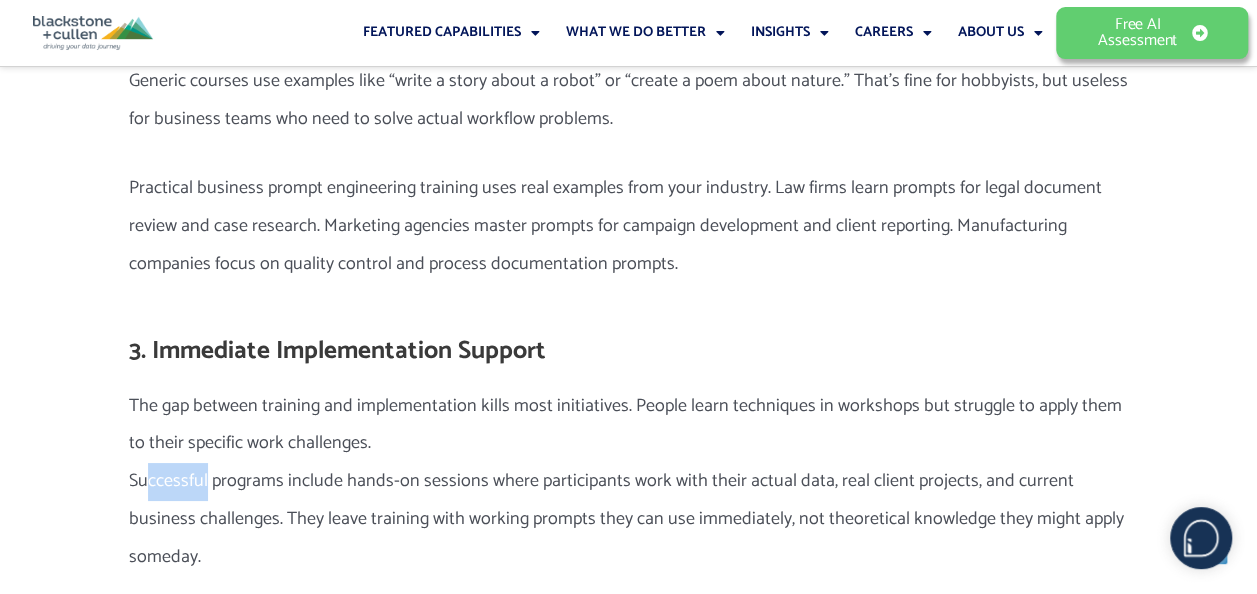 drag, startPoint x: 146, startPoint y: 368, endPoint x: 215, endPoint y: 384, distance: 70.83079 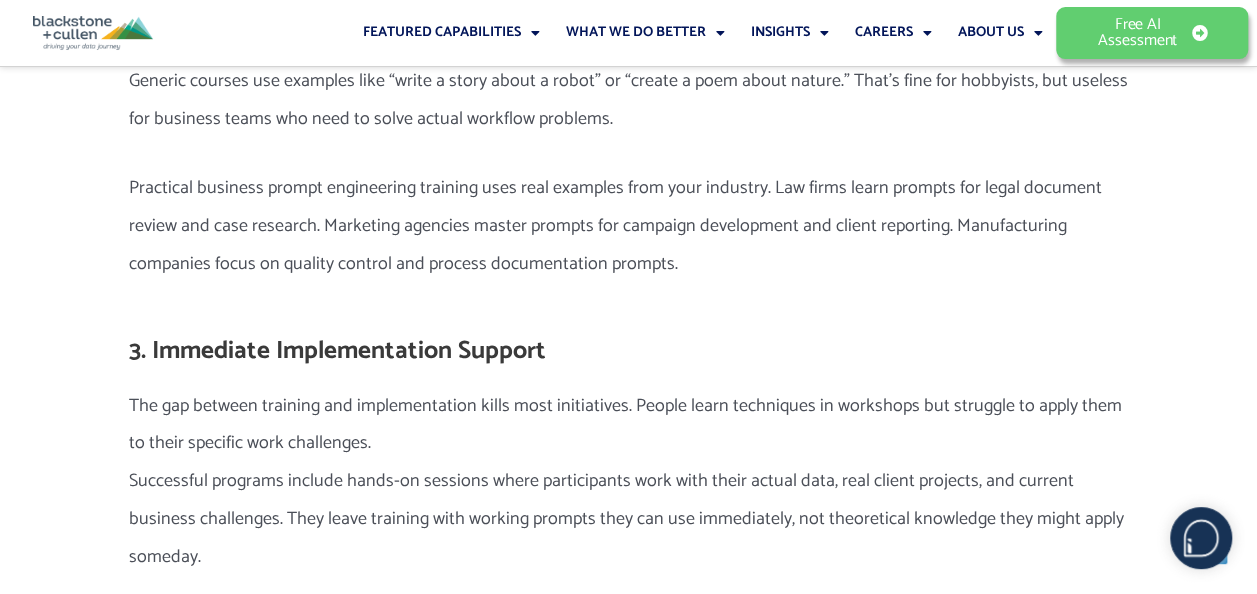 drag, startPoint x: 215, startPoint y: 384, endPoint x: 232, endPoint y: 417, distance: 37.12142 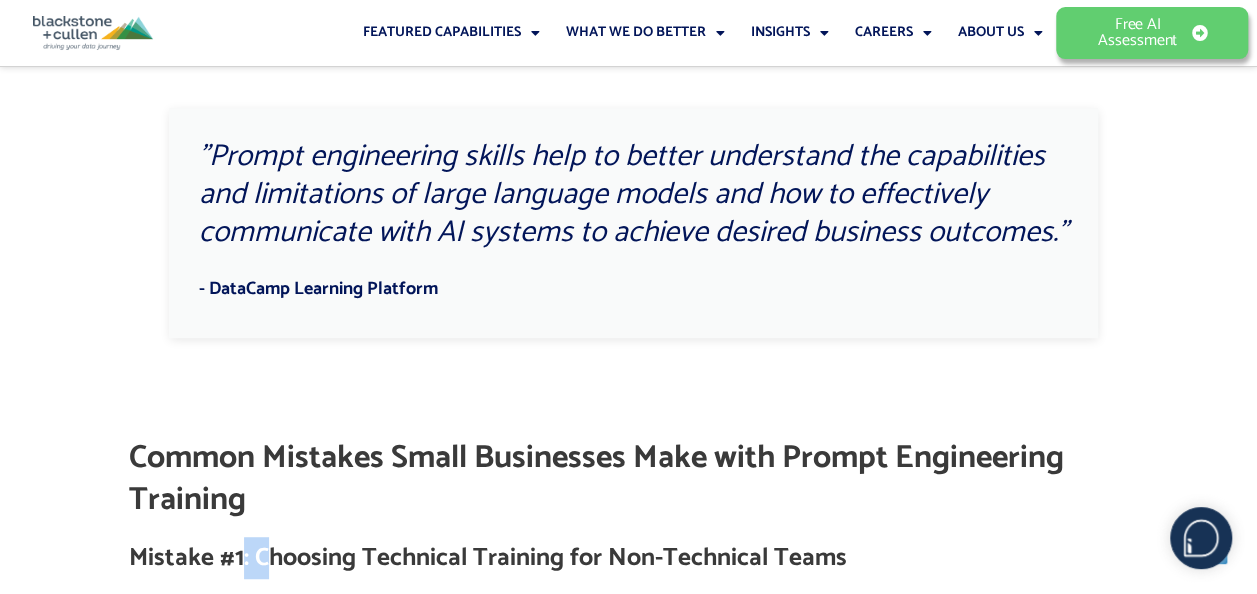 drag, startPoint x: 239, startPoint y: 414, endPoint x: 344, endPoint y: 400, distance: 105.92922 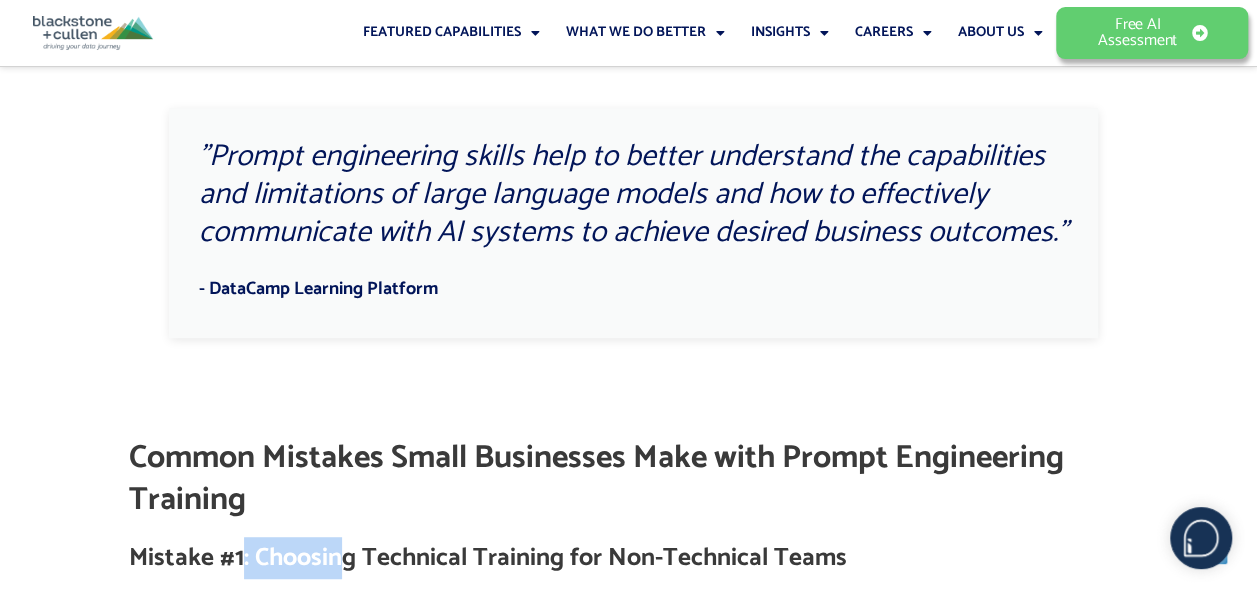 click on "Mistake #1: Choosing Technical Training for Non-Technical Teams" at bounding box center (629, 558) 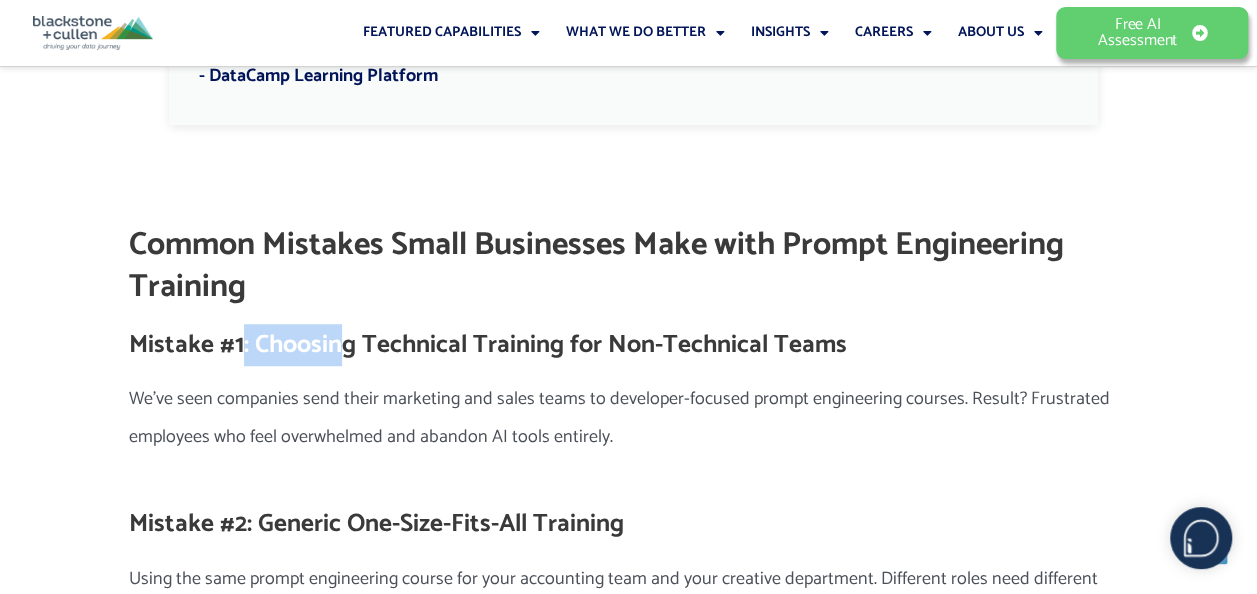 scroll, scrollTop: 8200, scrollLeft: 0, axis: vertical 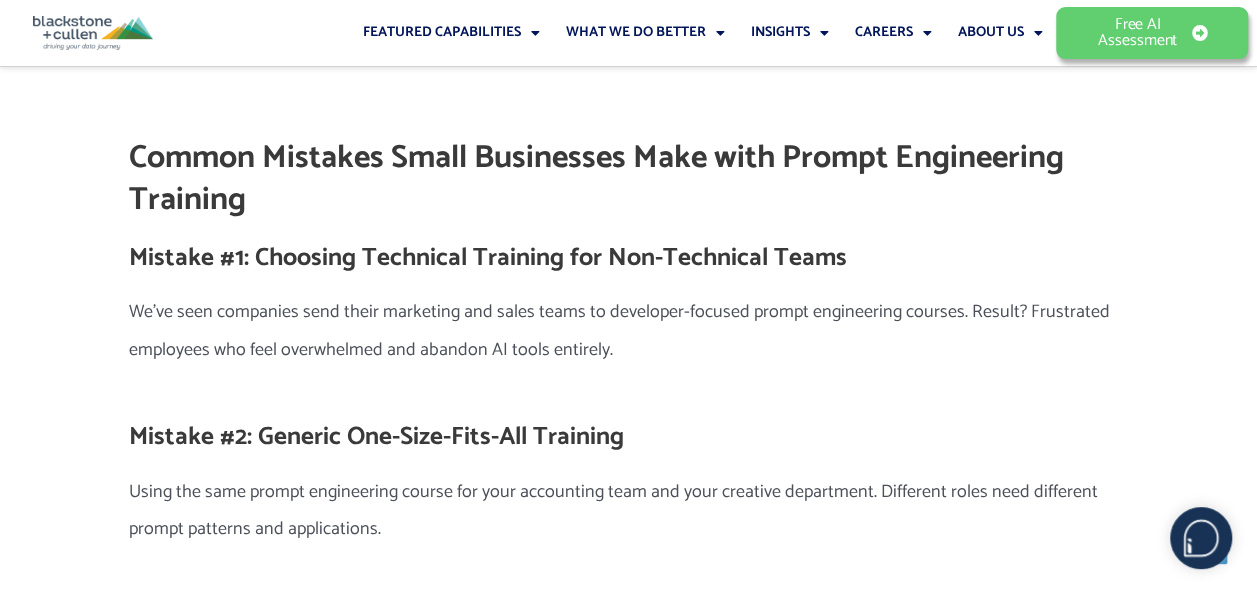 click on "Why only 25% of AI projects deliver expected ROI because teams lack communication skills—and the practical framework that gets non-technical employees producing professional results in days, not months. Something’s not adding up in the AI training world. Companies are spending millions on the latest AI tools, but their teams are still doing things the old way. Sales departments have access to proposal automation that could cut their workload by 70%, yet they’re still manually crafting every document. Customer service teams could be using AI to handle routine inquiries instantly, but they’re stuck responding to the same questions over and over again. The issue isn’t the technology—it’s that nobody taught these teams how to actually communicate with AI systems effectively. According to recent research,  78% of AI project failures stem from poor human-AI communication , not technical problems. Meanwhile,  only 25% of AI initiatives deliver their expected ROI       The Real Cost of Failed Training:" at bounding box center [629, 112] 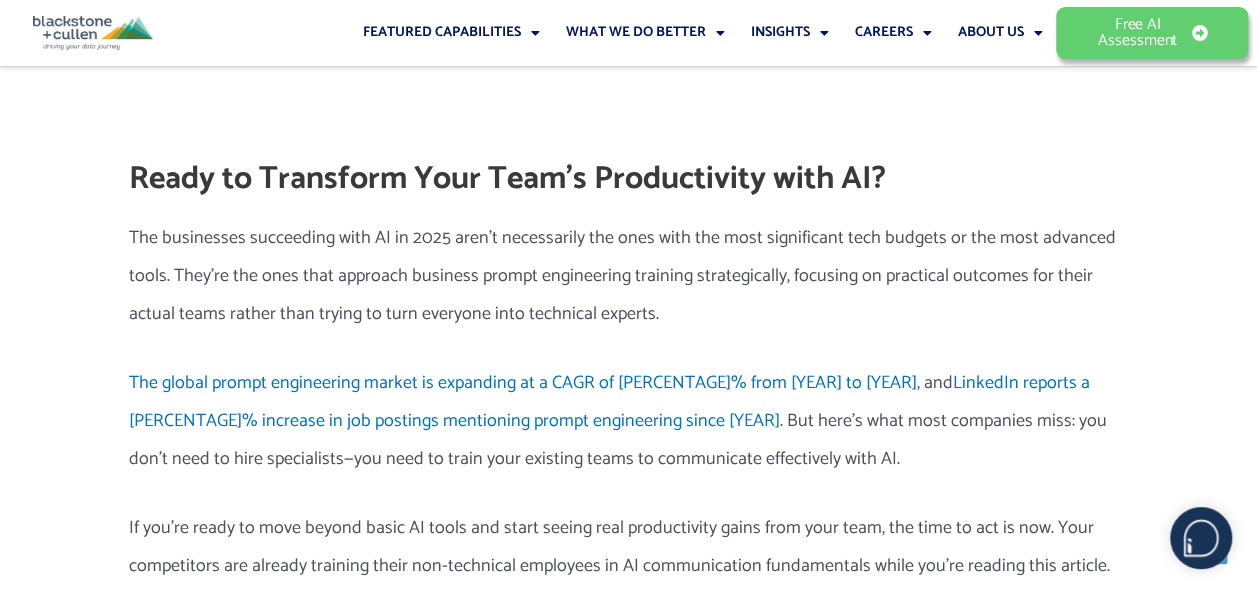 scroll, scrollTop: 14000, scrollLeft: 0, axis: vertical 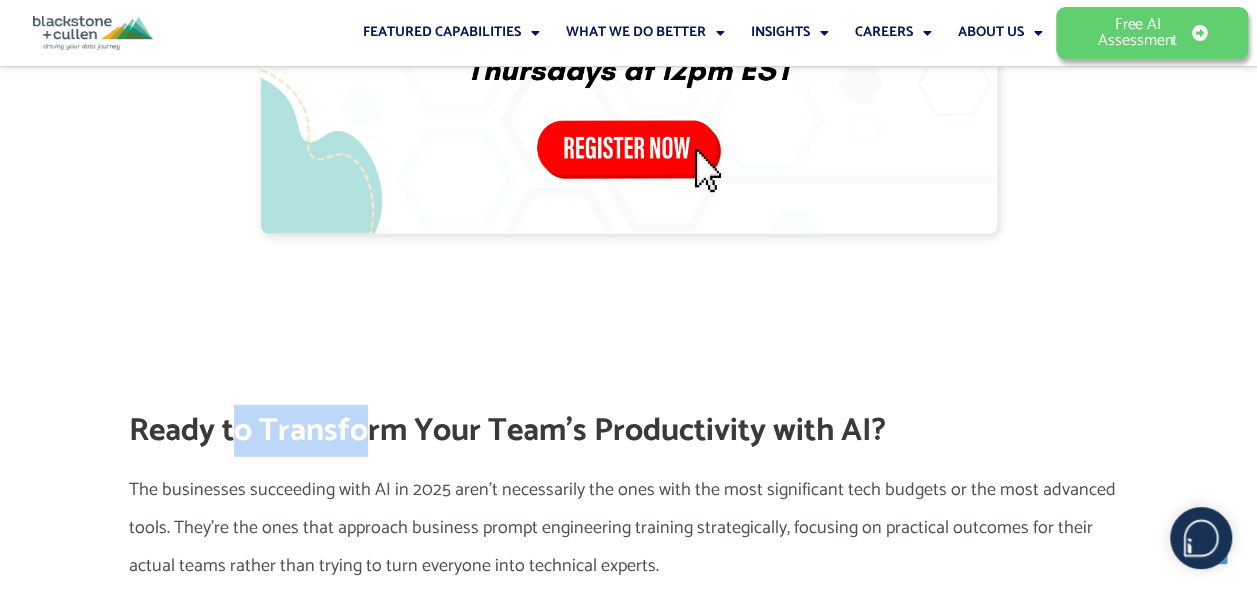 drag, startPoint x: 366, startPoint y: 292, endPoint x: 447, endPoint y: 298, distance: 81.22192 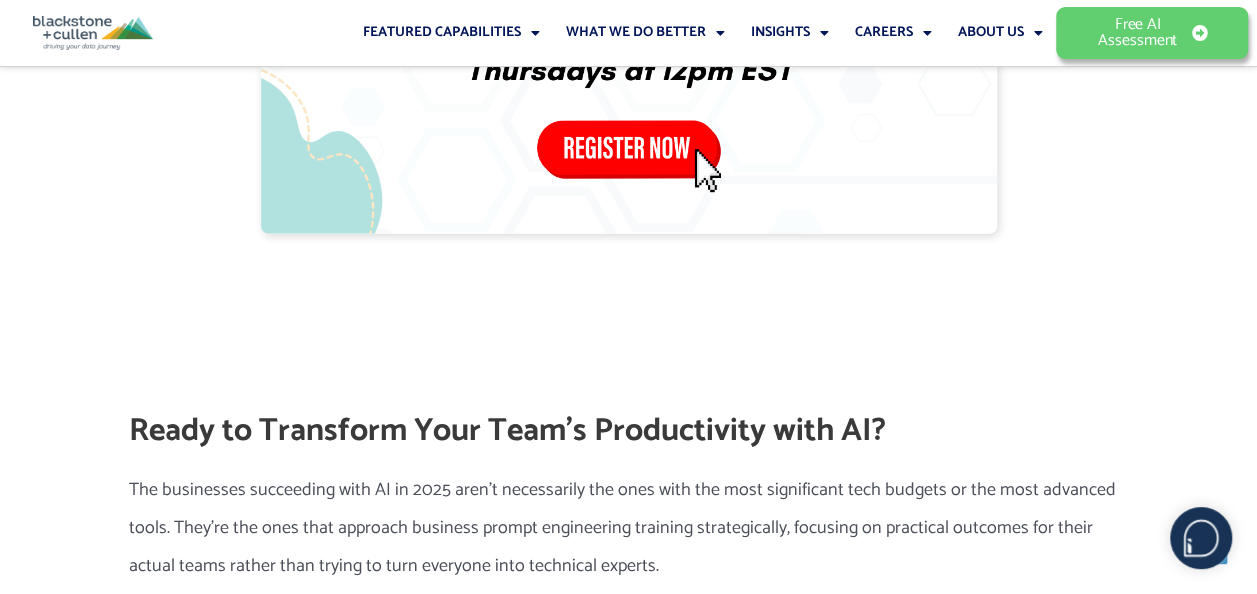drag, startPoint x: 447, startPoint y: 298, endPoint x: 480, endPoint y: 386, distance: 93.98404 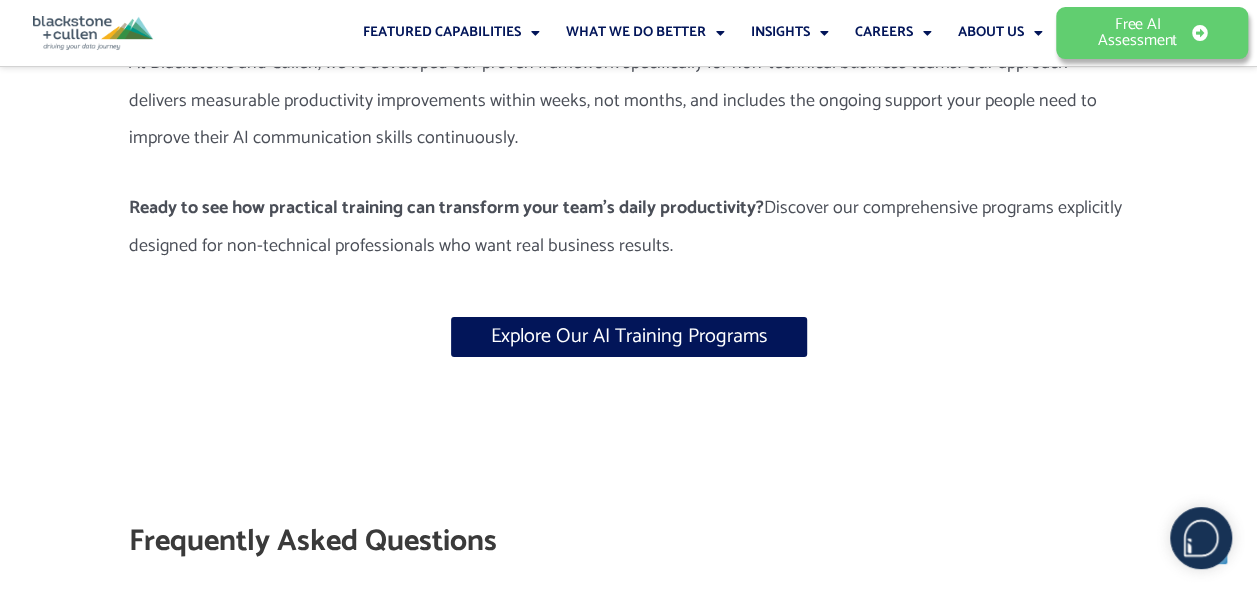 scroll, scrollTop: 15200, scrollLeft: 0, axis: vertical 